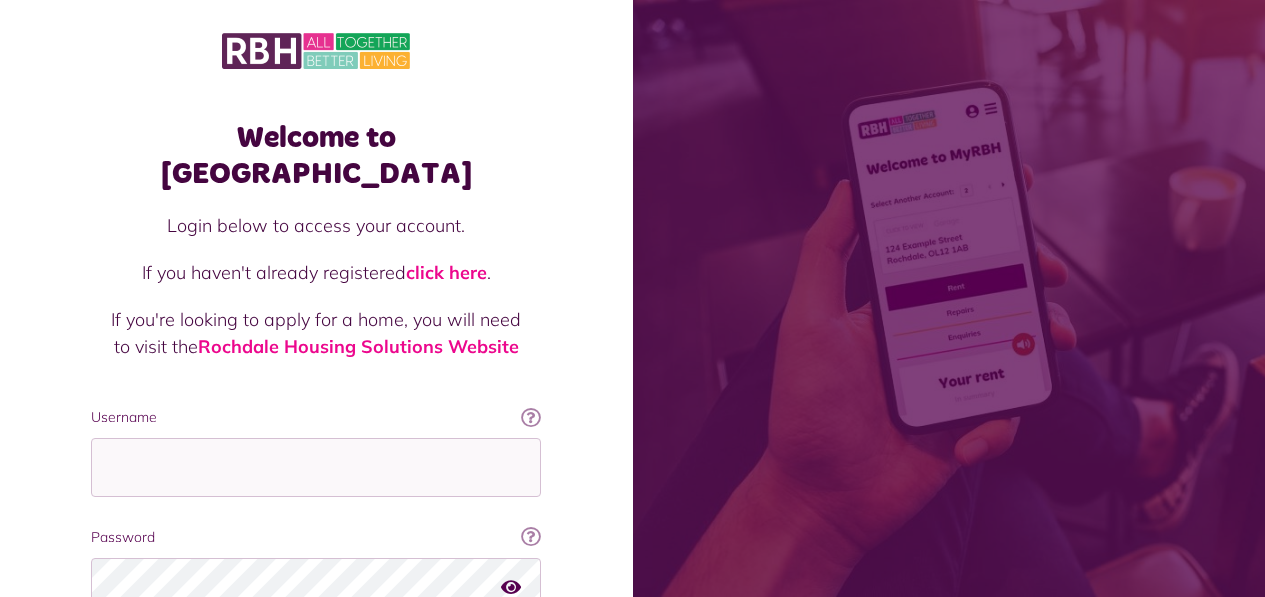 scroll, scrollTop: 171, scrollLeft: 0, axis: vertical 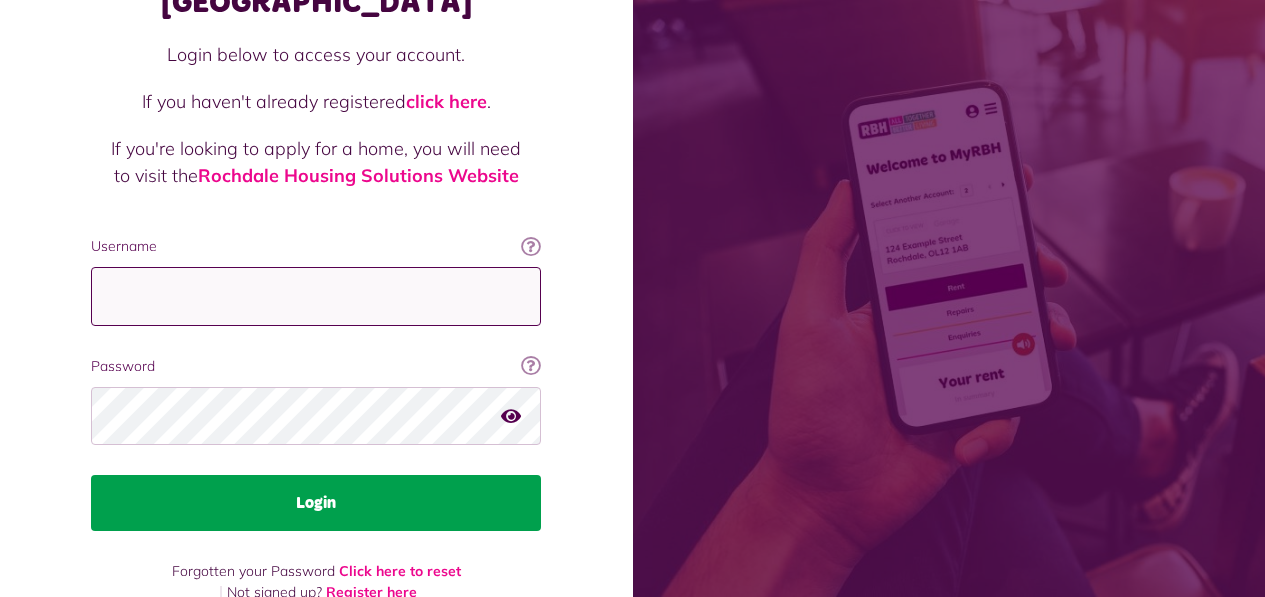 type on "**********" 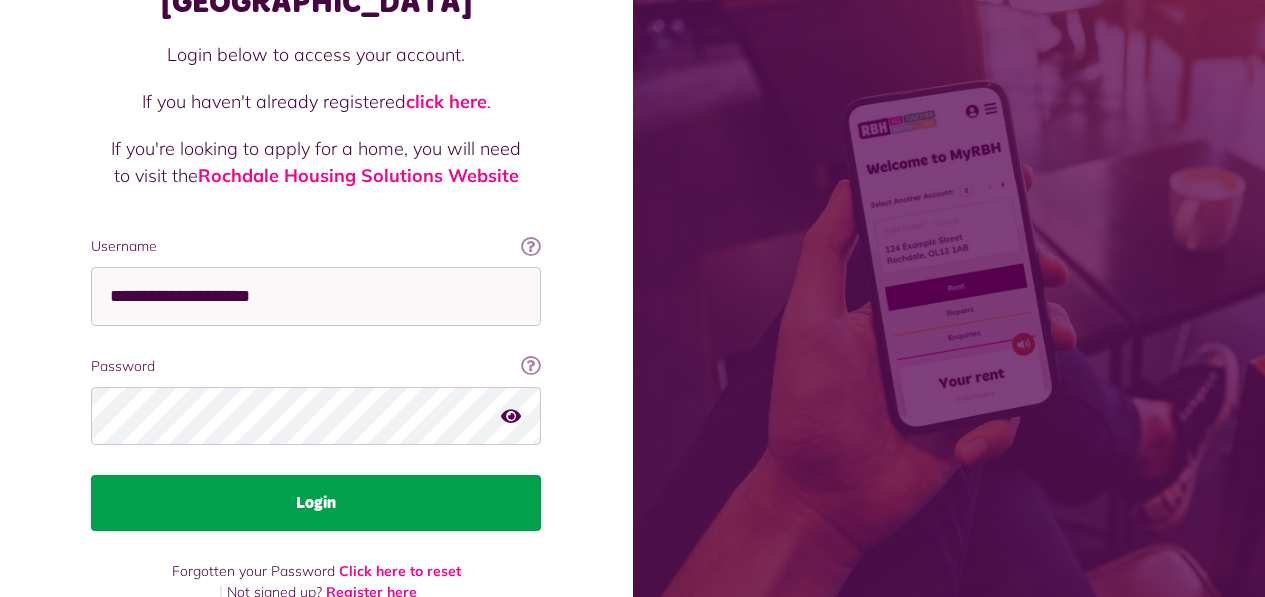 click on "Login" at bounding box center [316, 503] 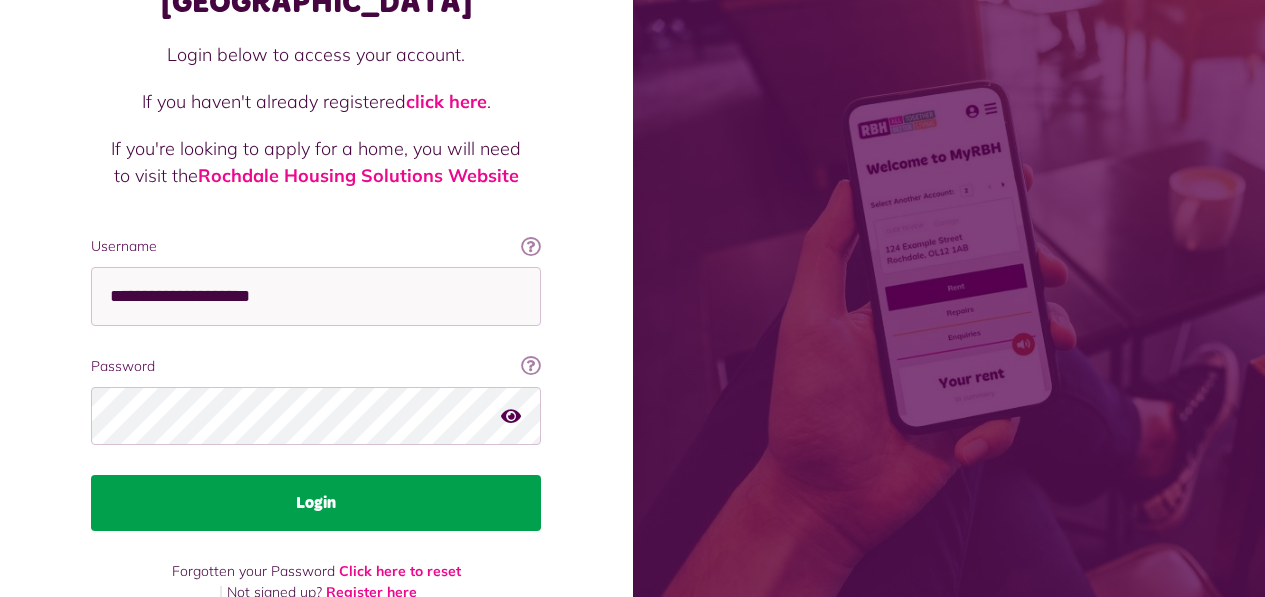 click on "Login" at bounding box center [316, 503] 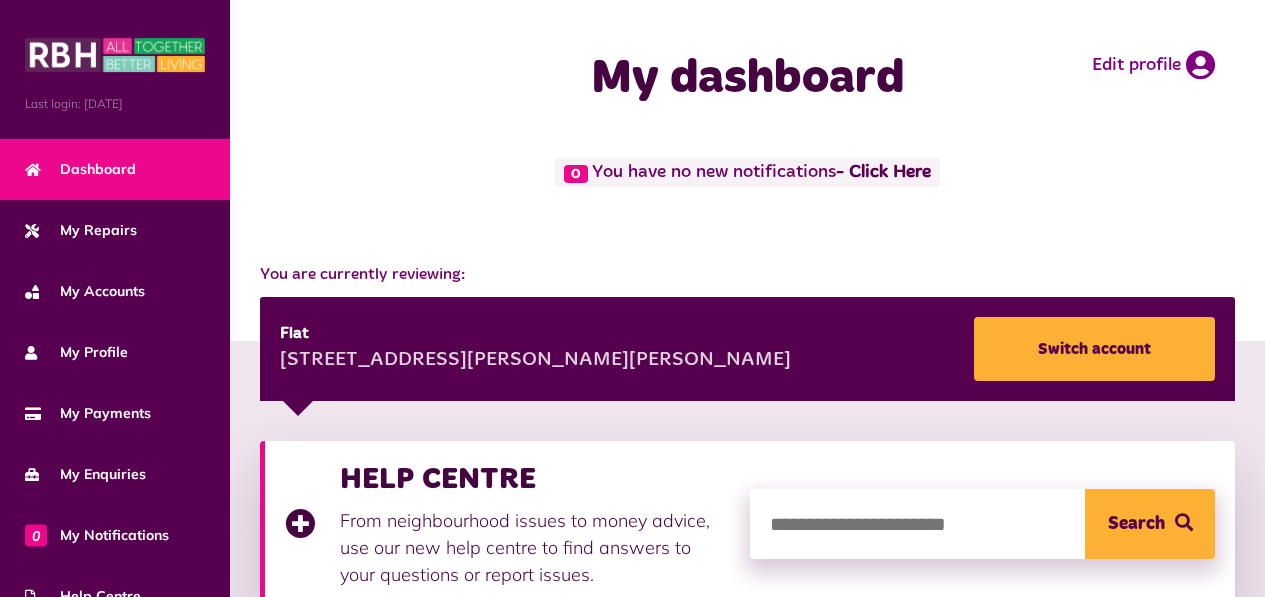 scroll, scrollTop: 0, scrollLeft: 0, axis: both 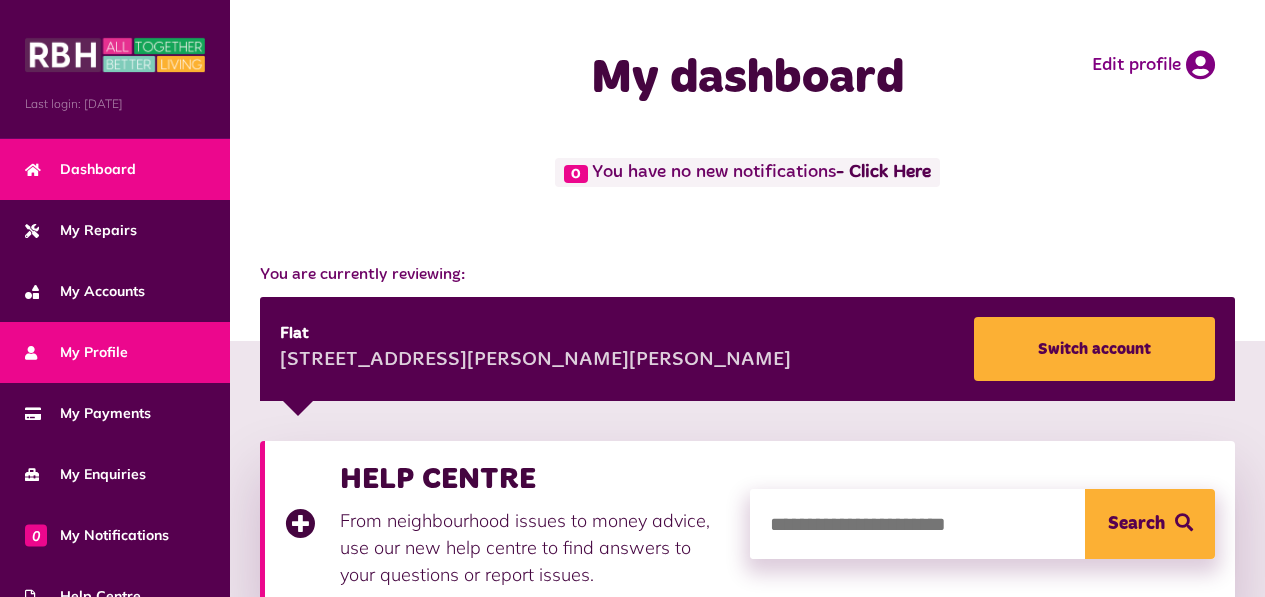click on "My Profile" at bounding box center (115, 352) 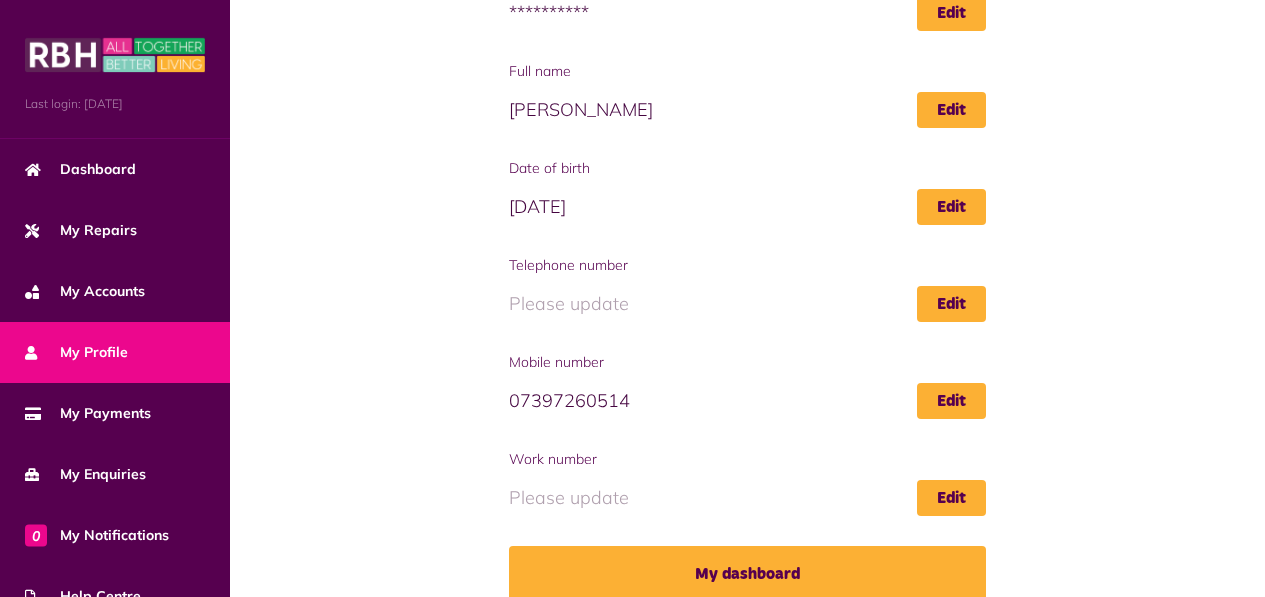 scroll, scrollTop: 358, scrollLeft: 0, axis: vertical 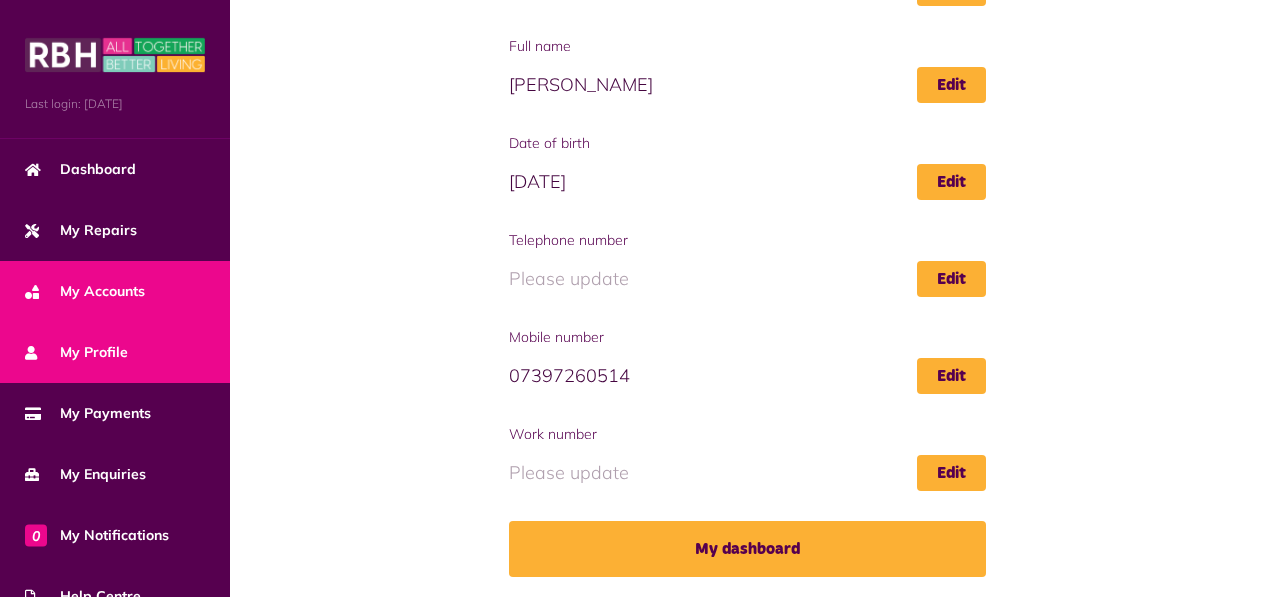 click on "My Accounts" at bounding box center (115, 291) 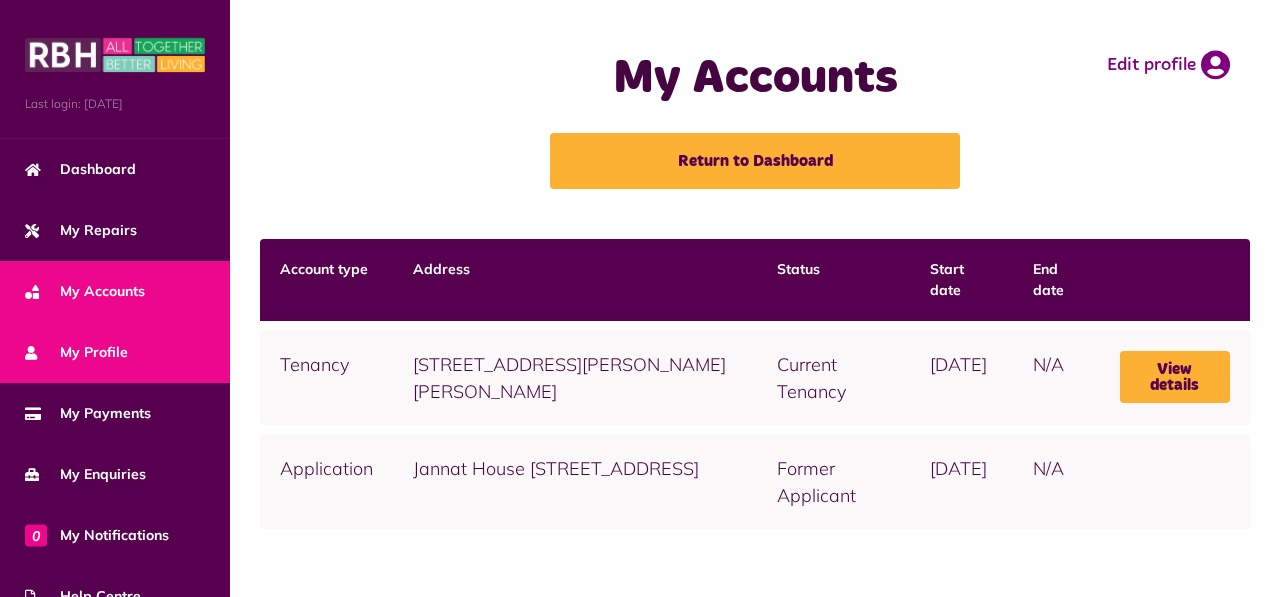 scroll, scrollTop: 0, scrollLeft: 0, axis: both 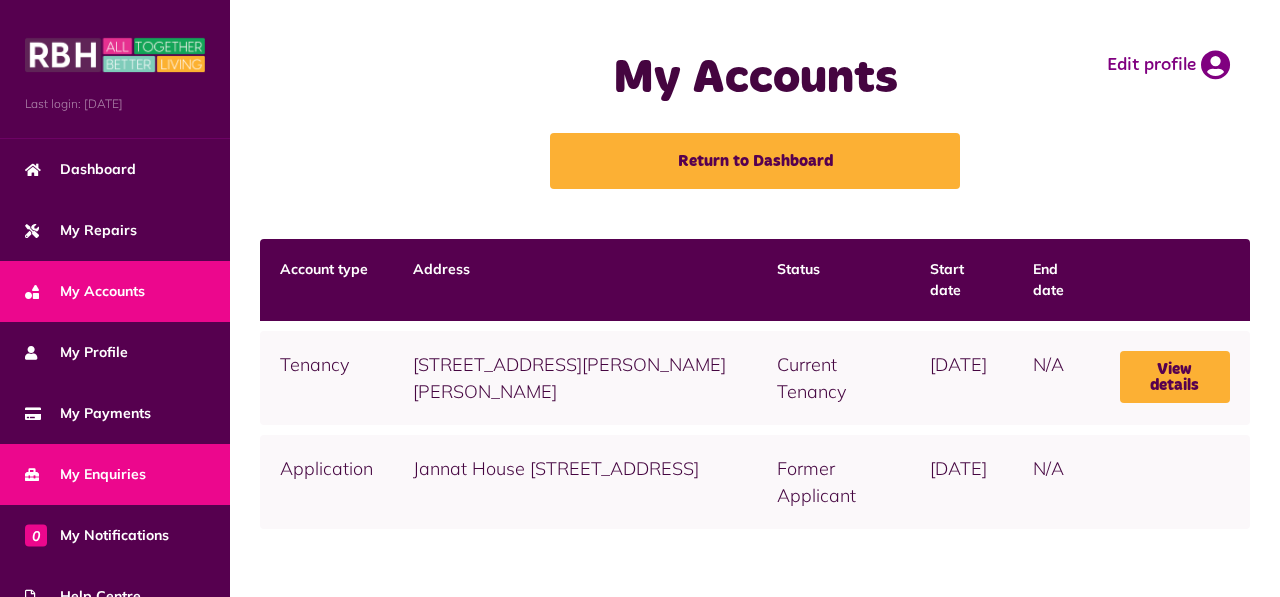 click on "My Enquiries" at bounding box center (85, 474) 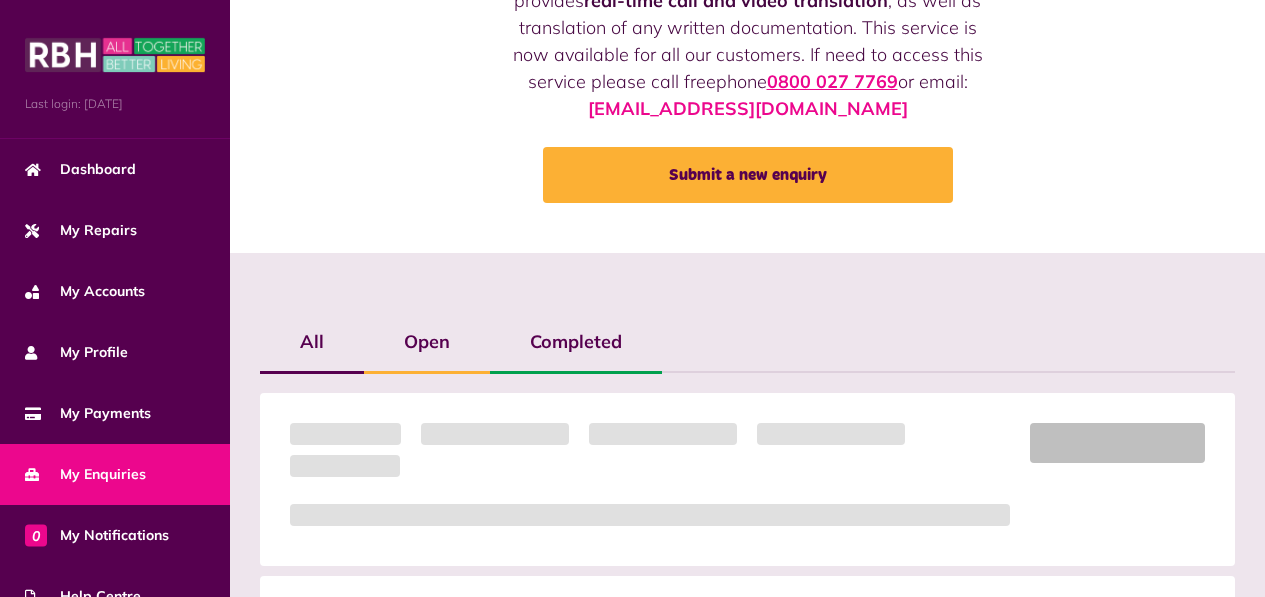scroll, scrollTop: 0, scrollLeft: 0, axis: both 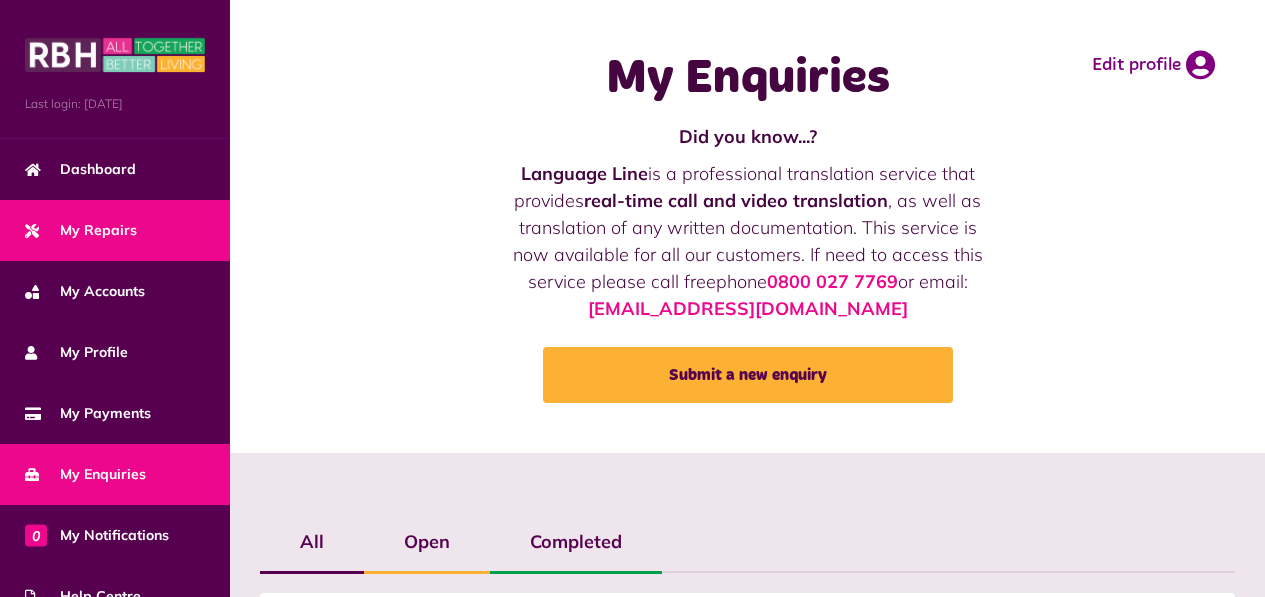 click on "My Repairs" at bounding box center (81, 230) 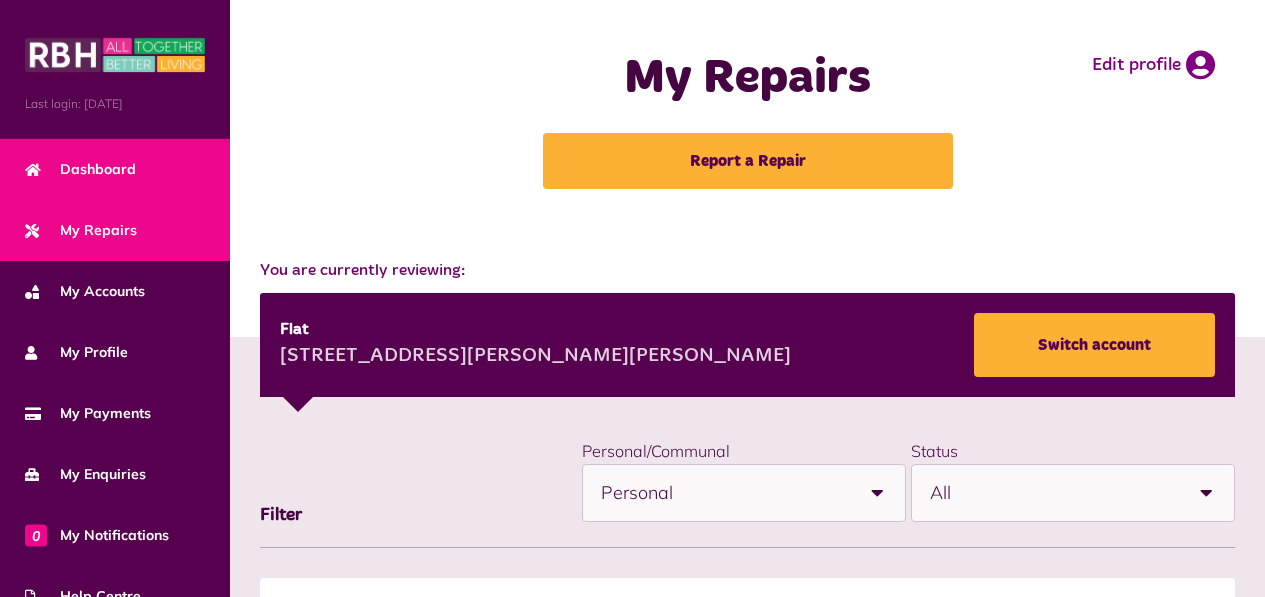 scroll, scrollTop: 0, scrollLeft: 0, axis: both 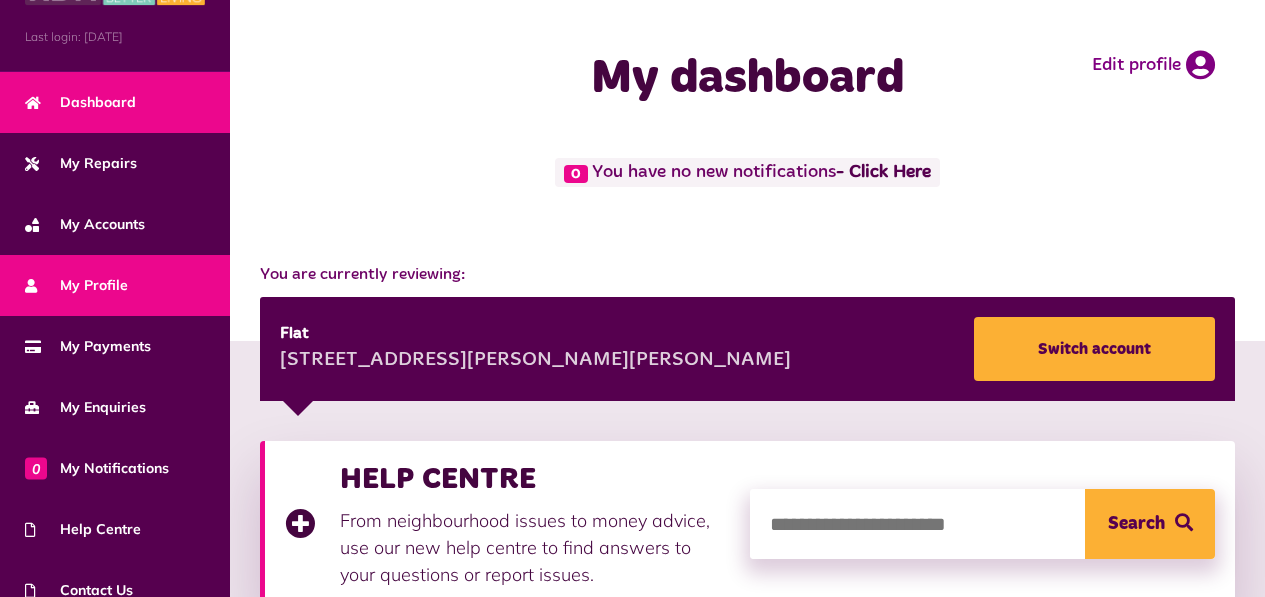 click on "My Profile" at bounding box center (76, 285) 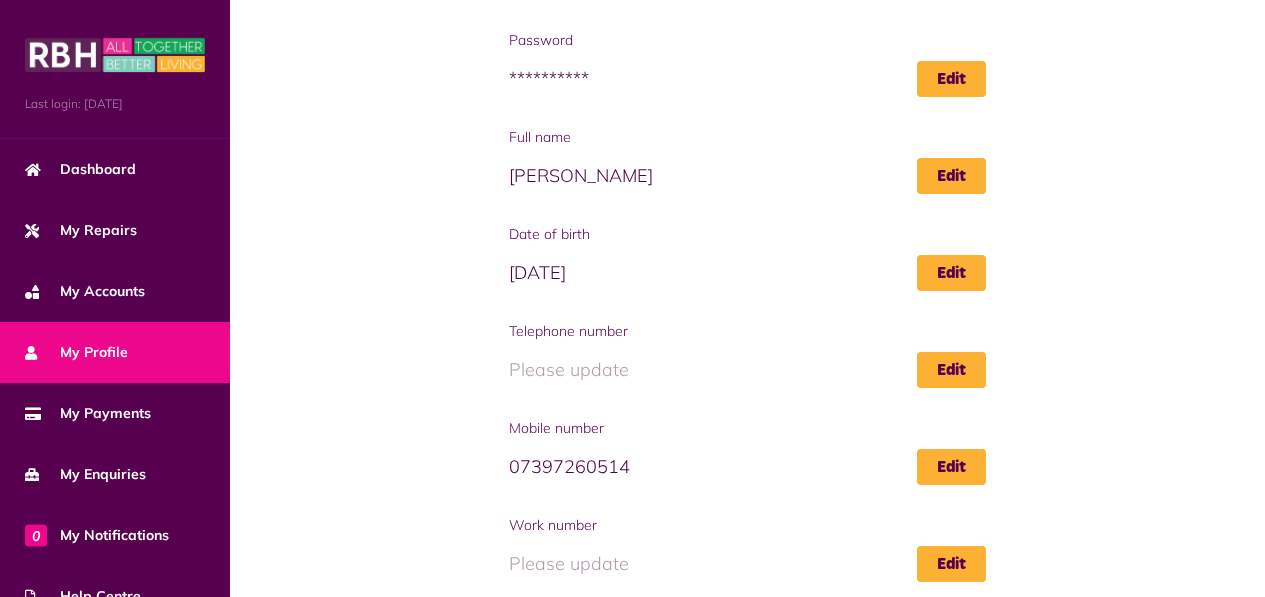 scroll, scrollTop: 358, scrollLeft: 0, axis: vertical 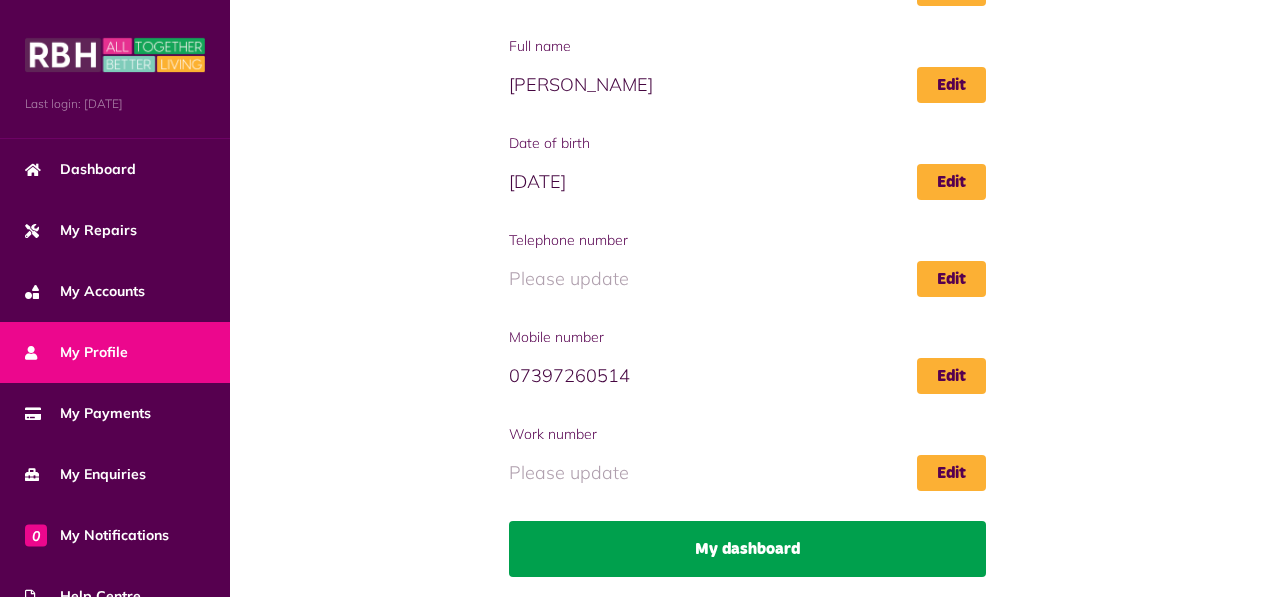 click on "My dashboard" at bounding box center [748, 549] 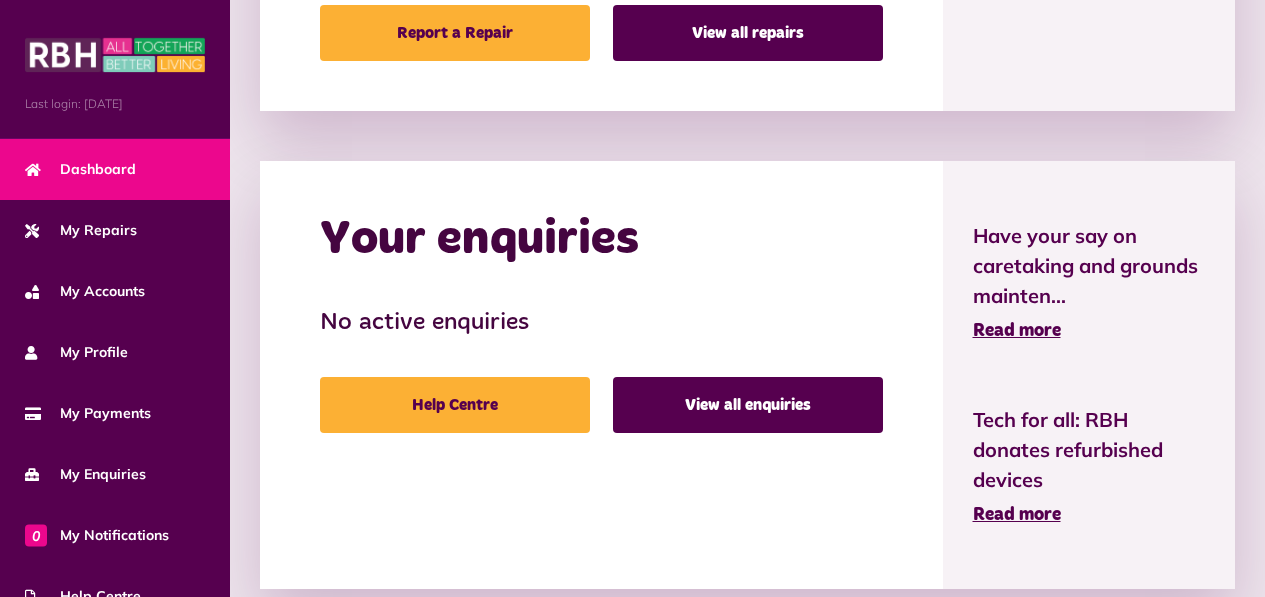 scroll, scrollTop: 1314, scrollLeft: 0, axis: vertical 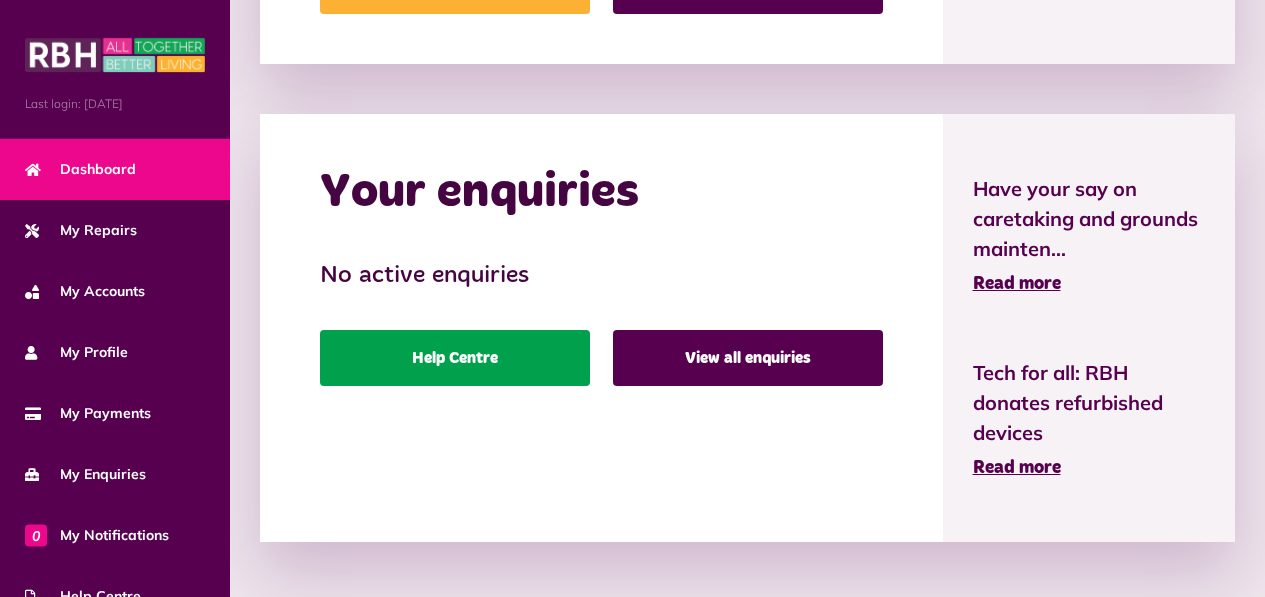 click on "Help Centre" at bounding box center [455, 358] 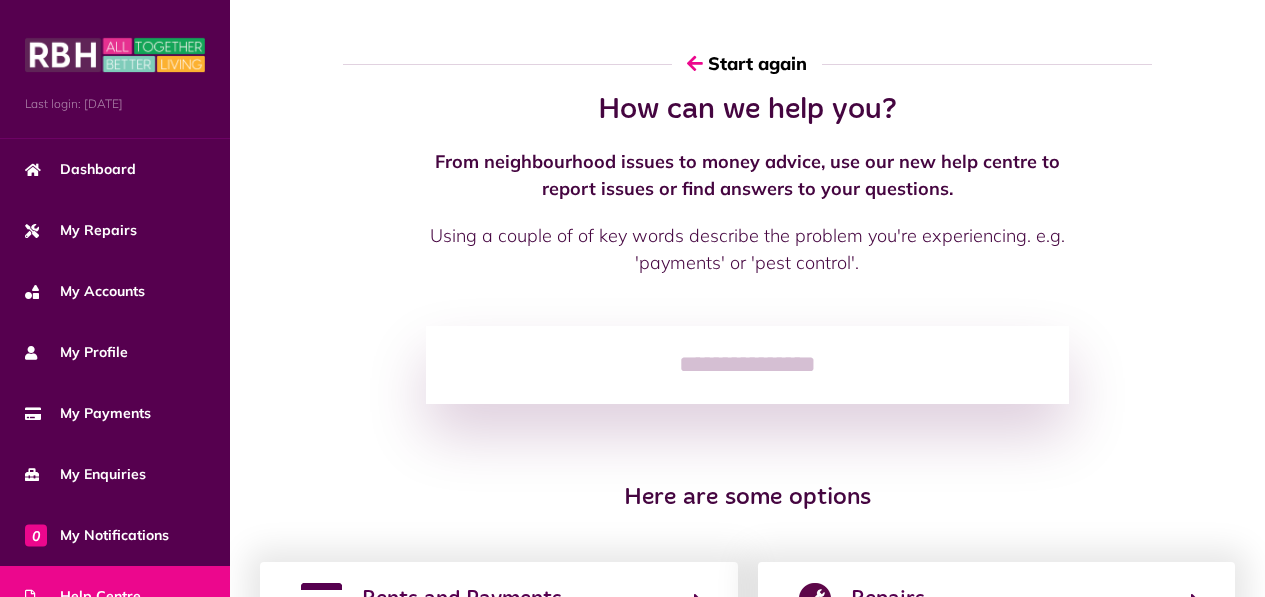 scroll, scrollTop: 0, scrollLeft: 0, axis: both 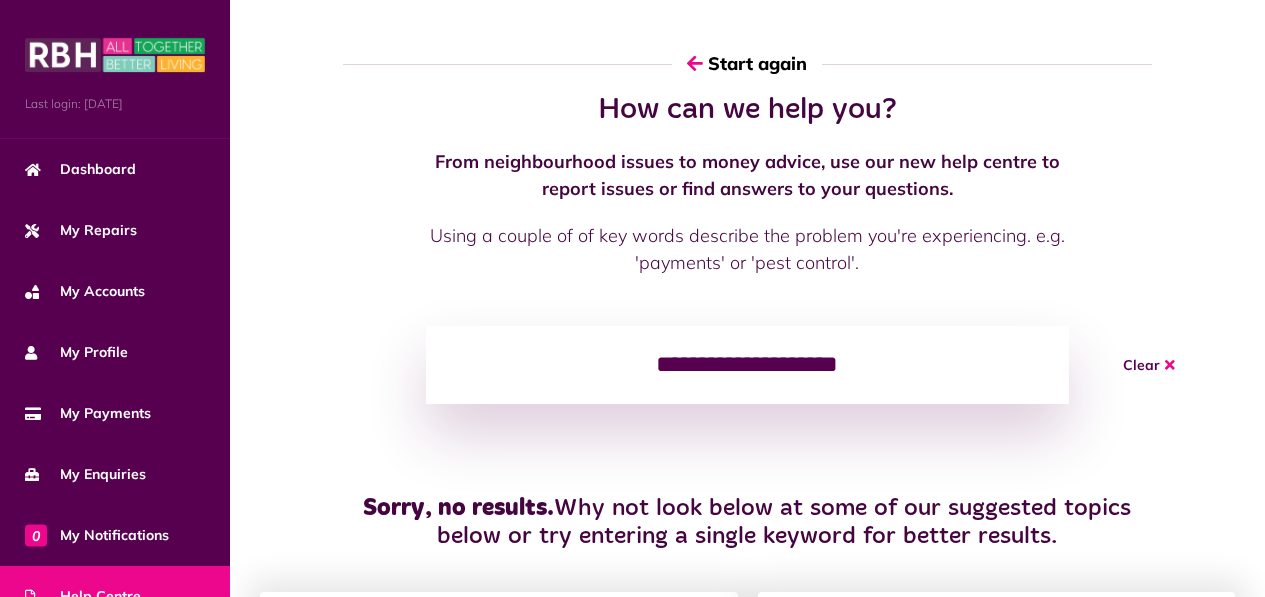 type on "**********" 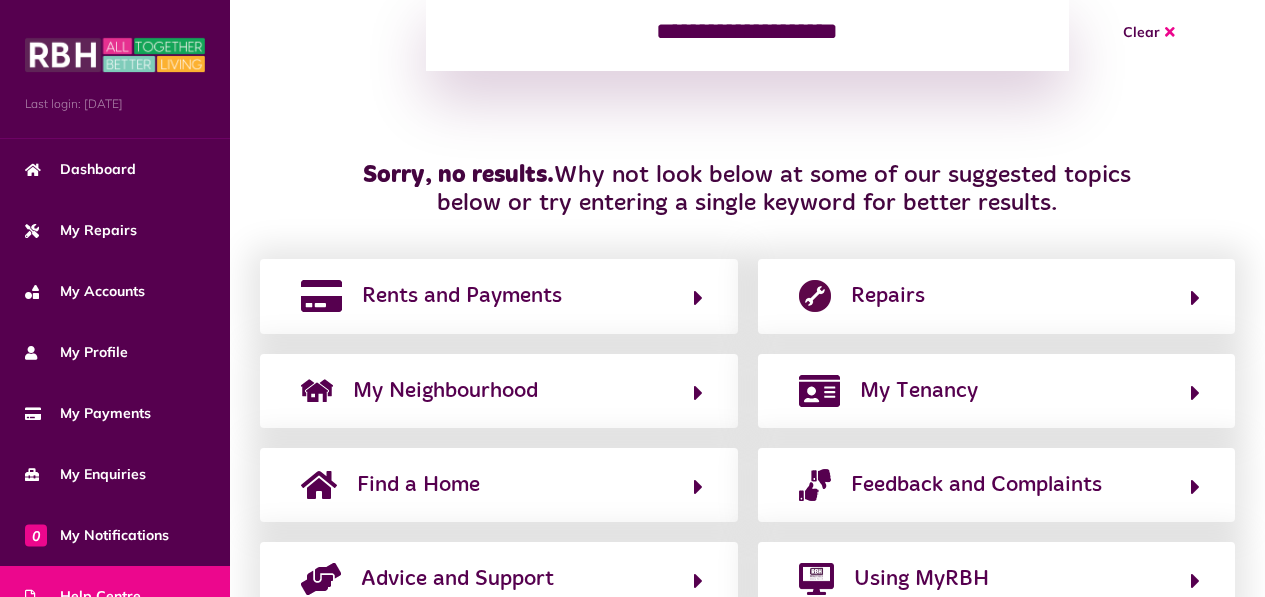 scroll, scrollTop: 443, scrollLeft: 0, axis: vertical 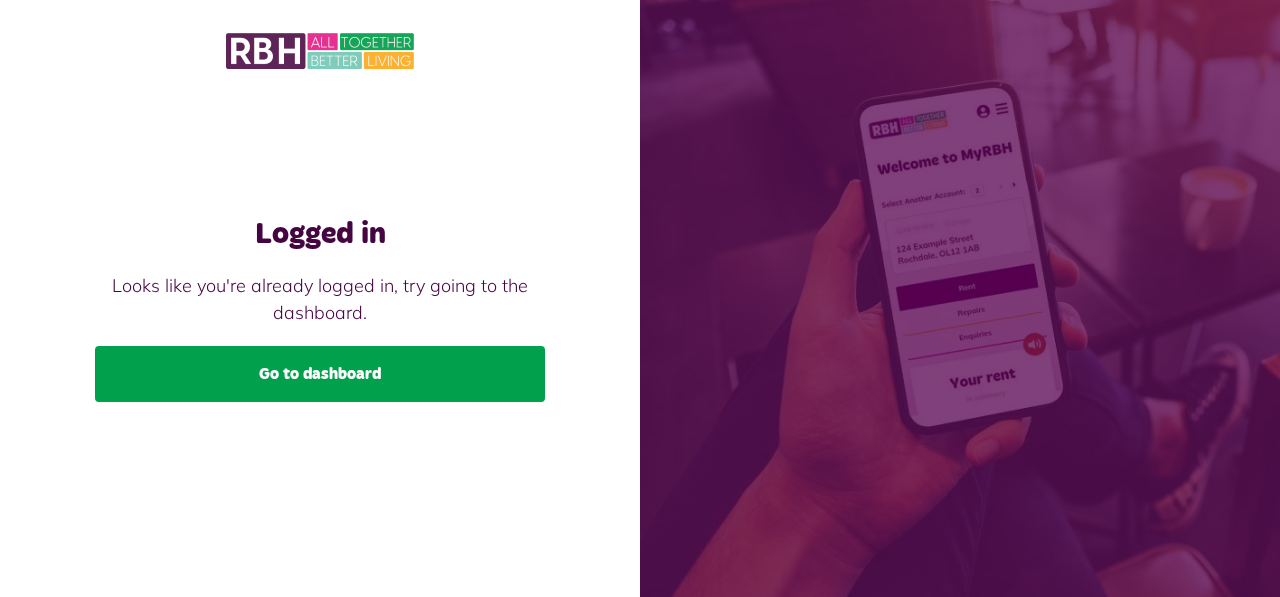 click on "Go to dashboard" at bounding box center (320, 374) 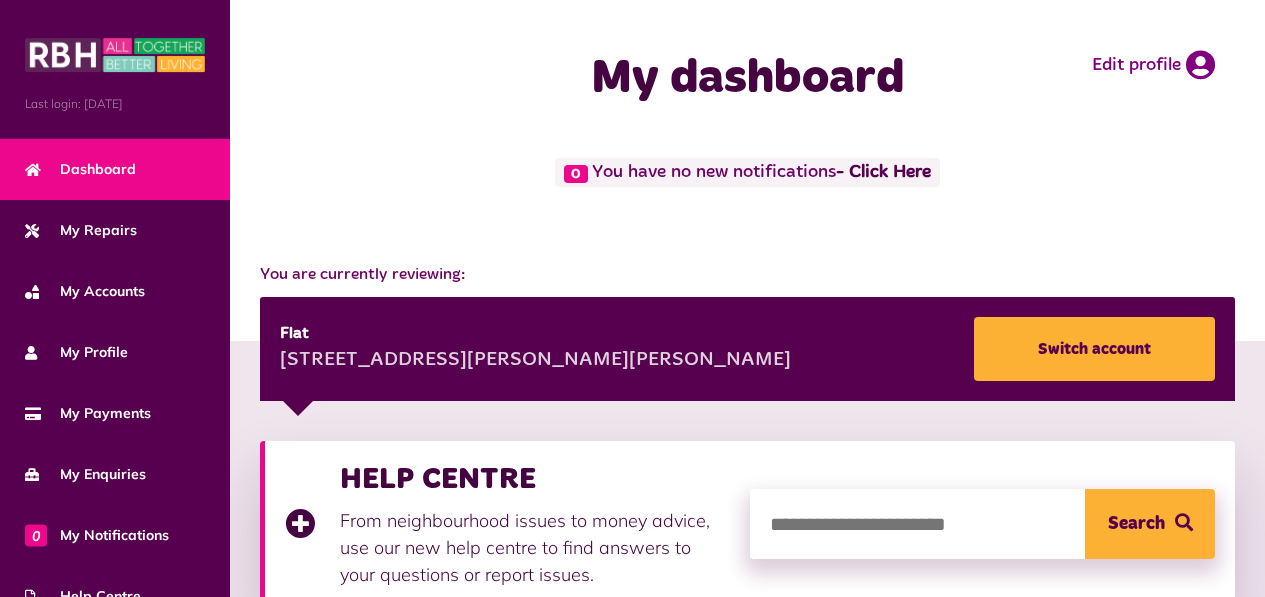 scroll, scrollTop: 0, scrollLeft: 0, axis: both 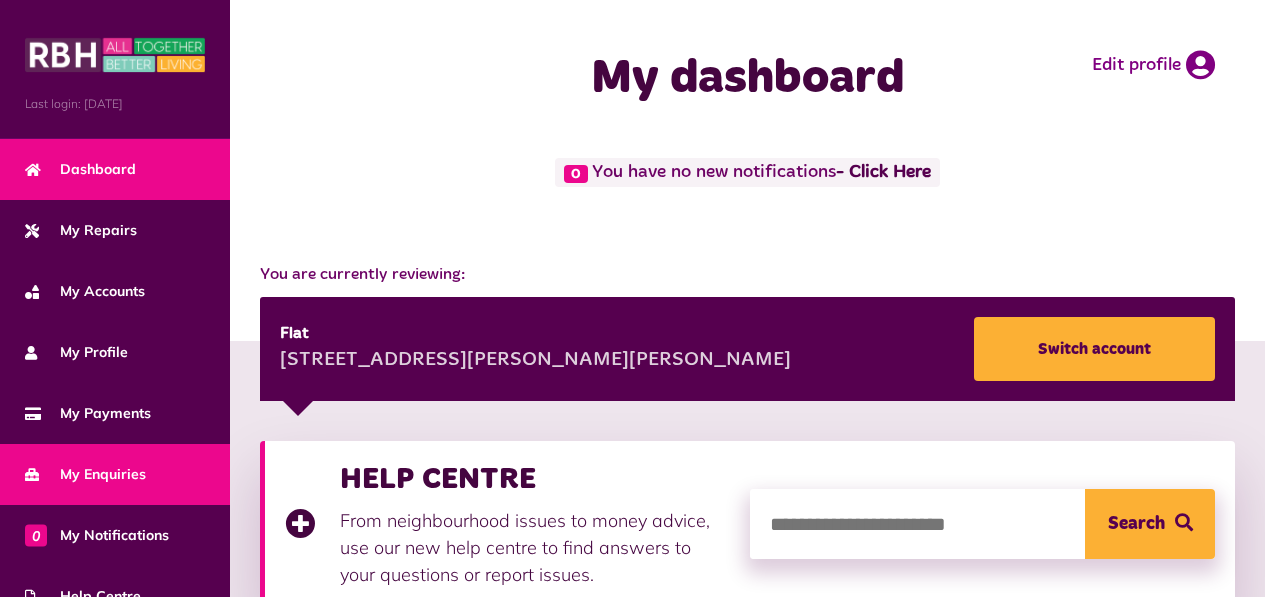 click on "My Enquiries" at bounding box center (85, 474) 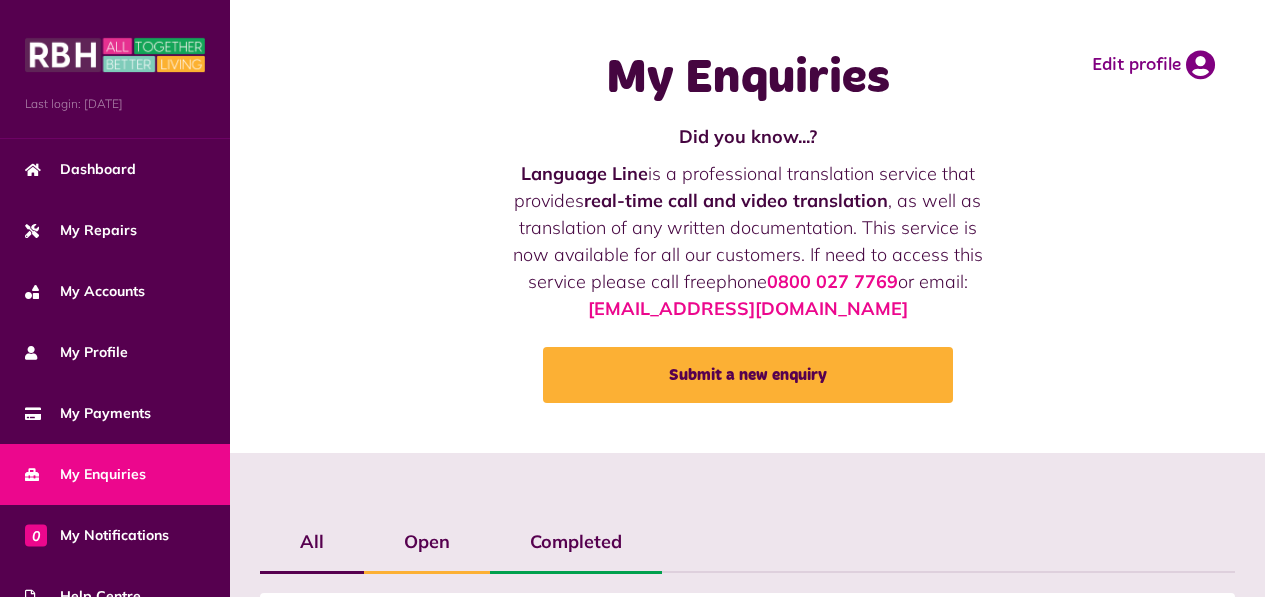 scroll, scrollTop: 0, scrollLeft: 0, axis: both 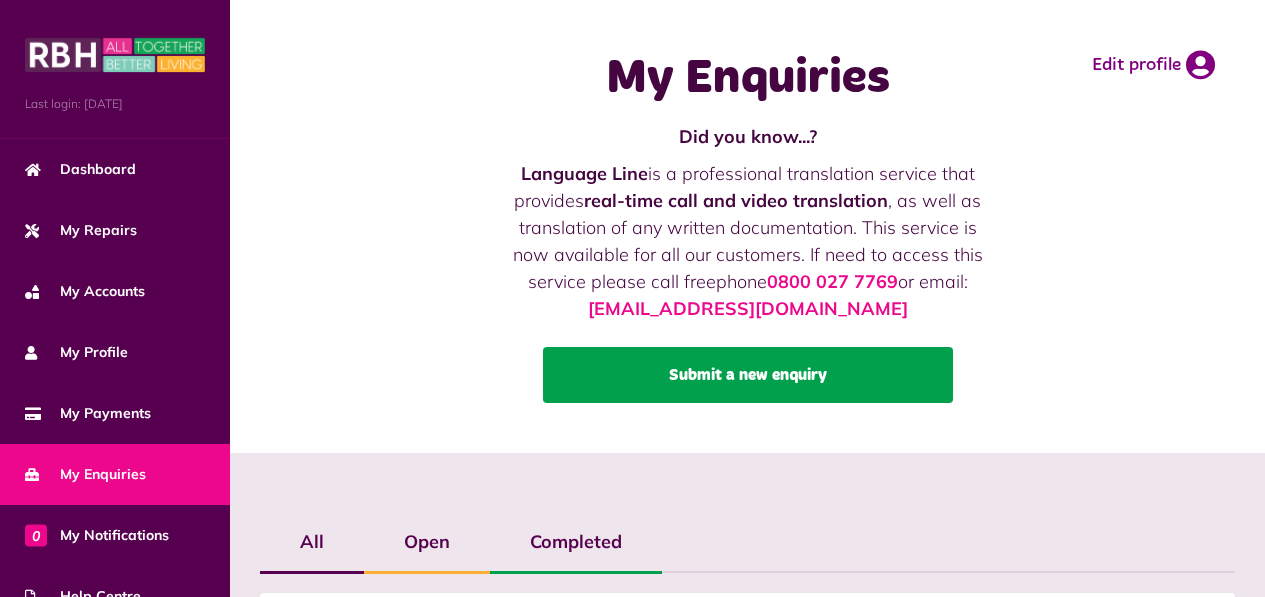 click on "Submit a new enquiry" at bounding box center (748, 375) 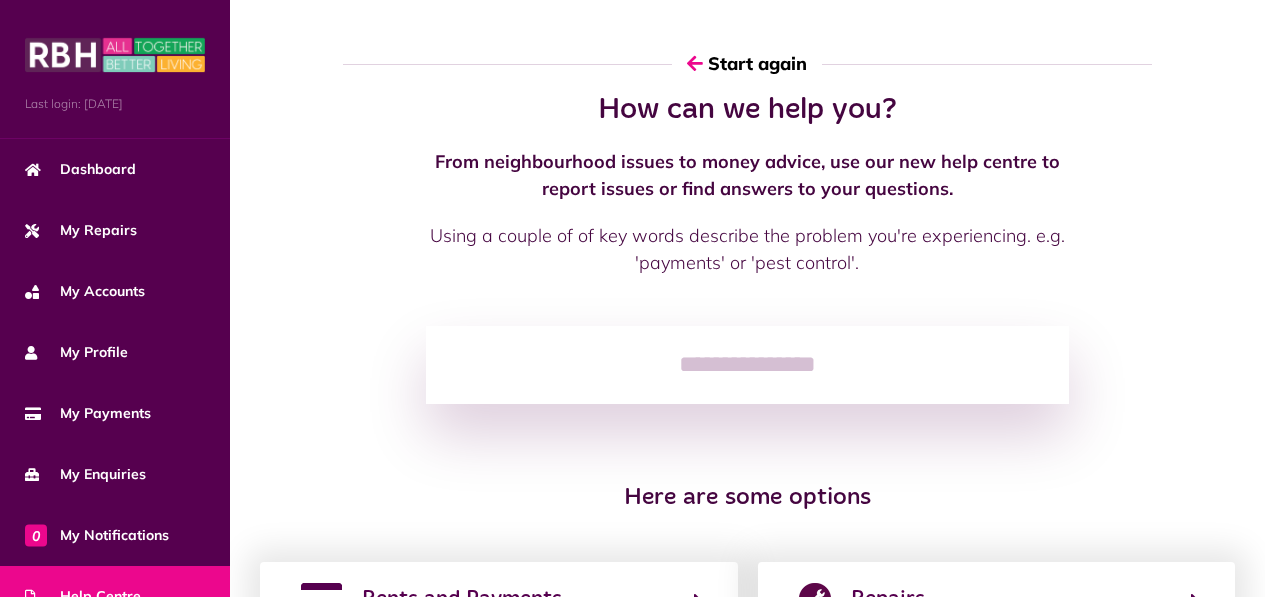 scroll, scrollTop: 333, scrollLeft: 0, axis: vertical 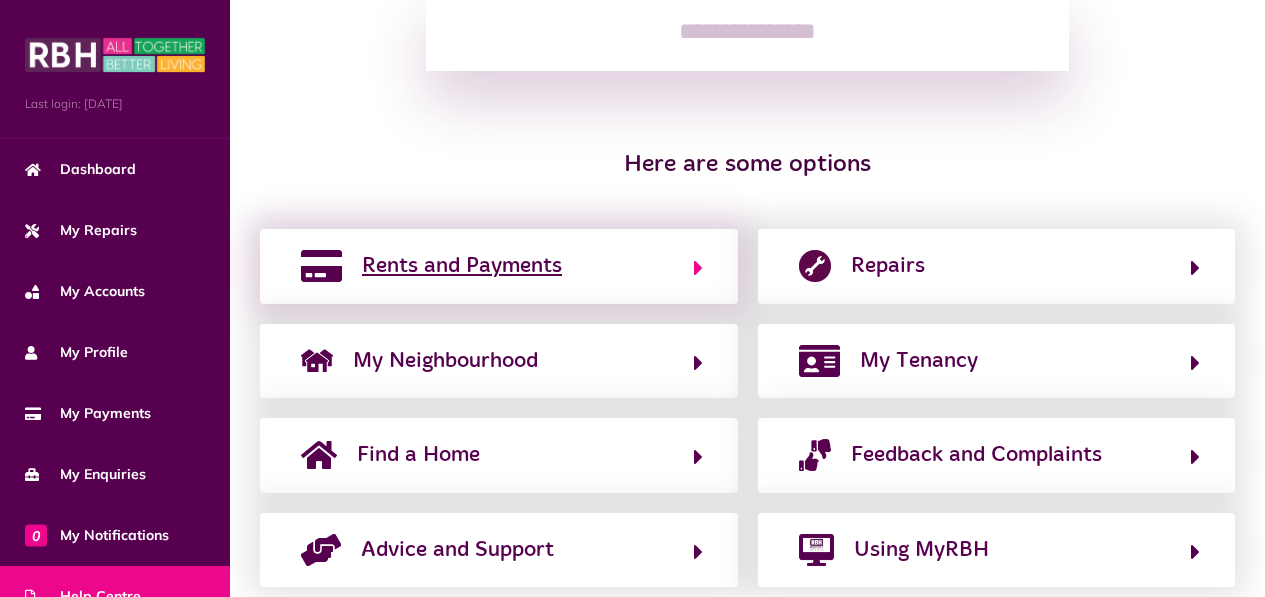 click on "Rents and Payments" 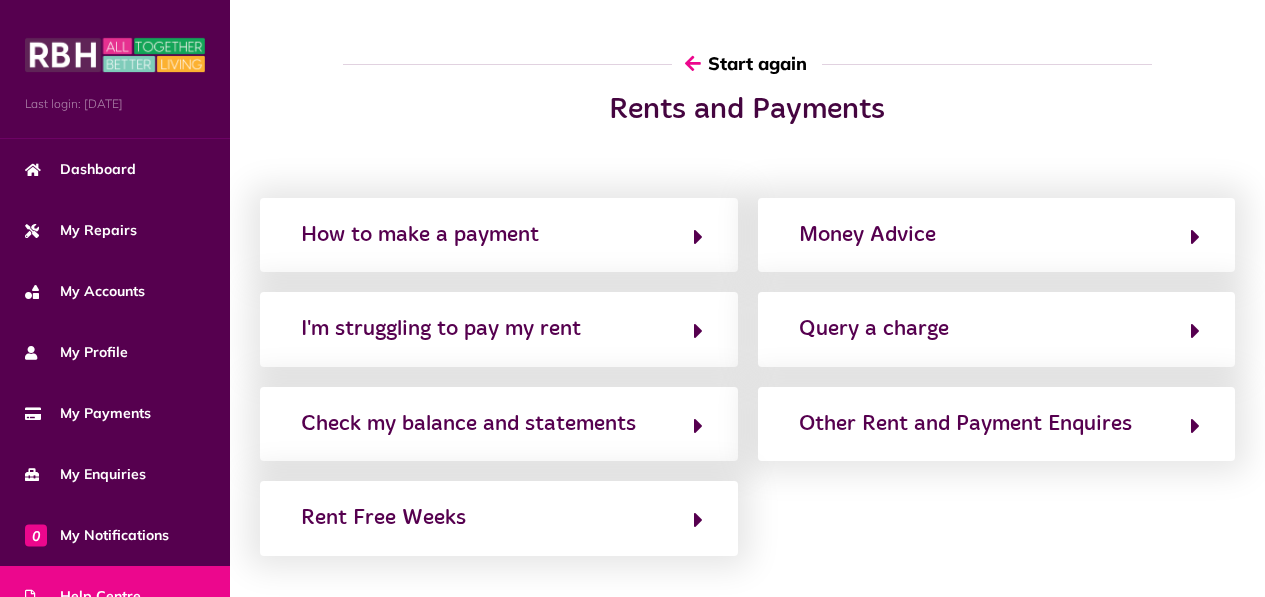 click 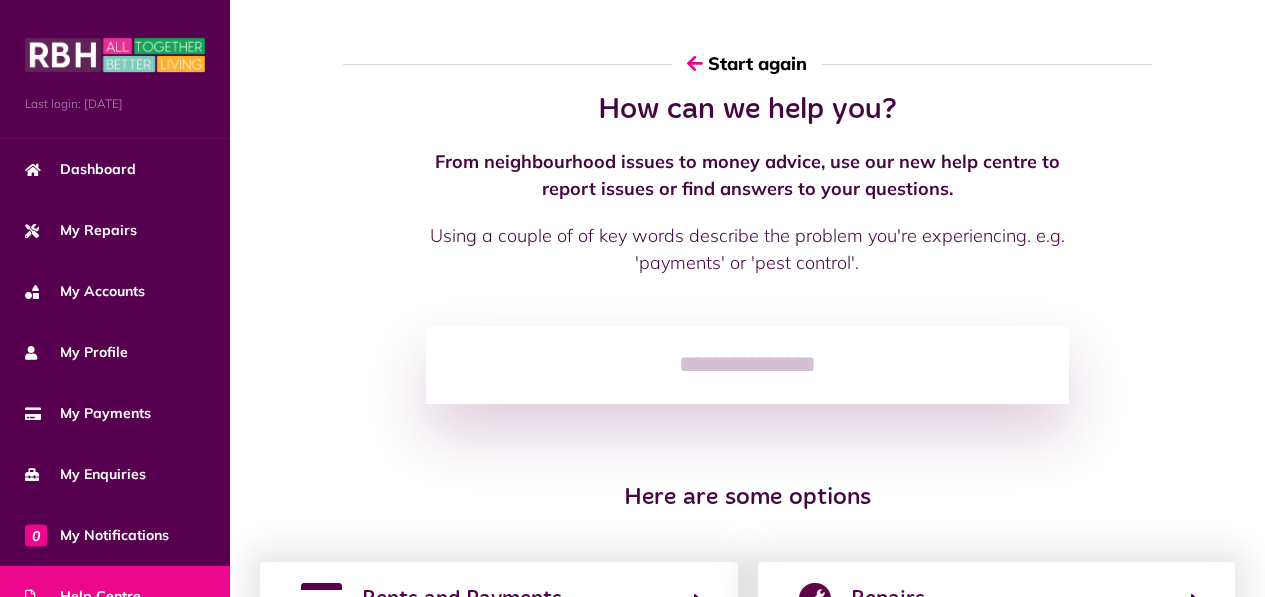 scroll, scrollTop: 334, scrollLeft: 0, axis: vertical 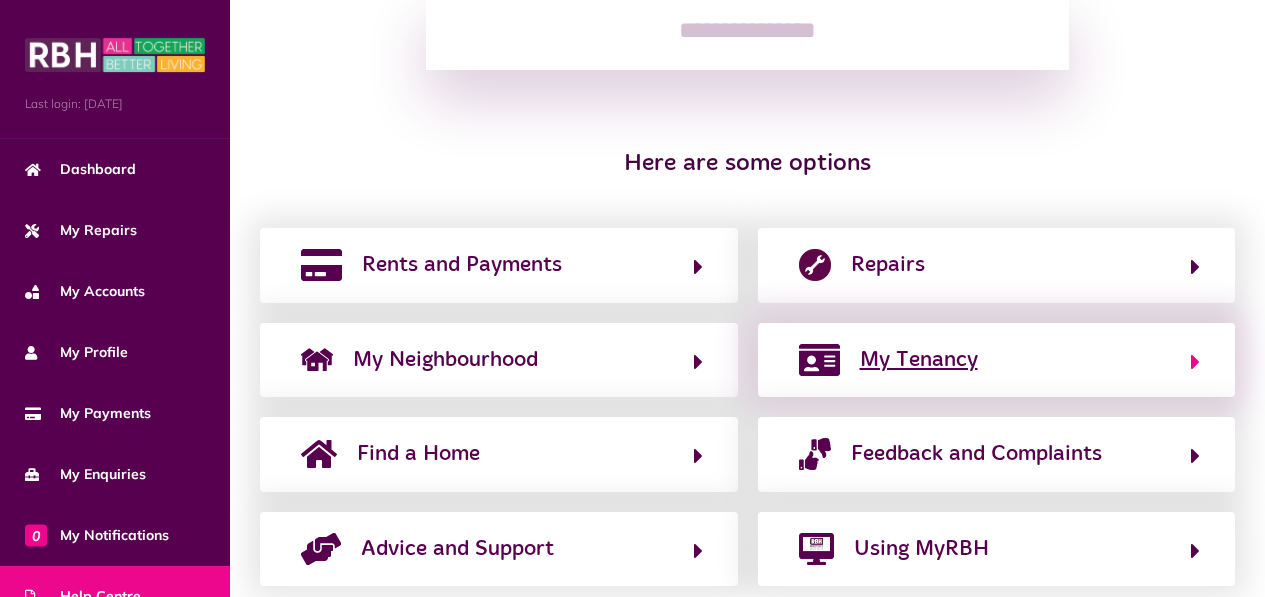 click on "My Tenancy" 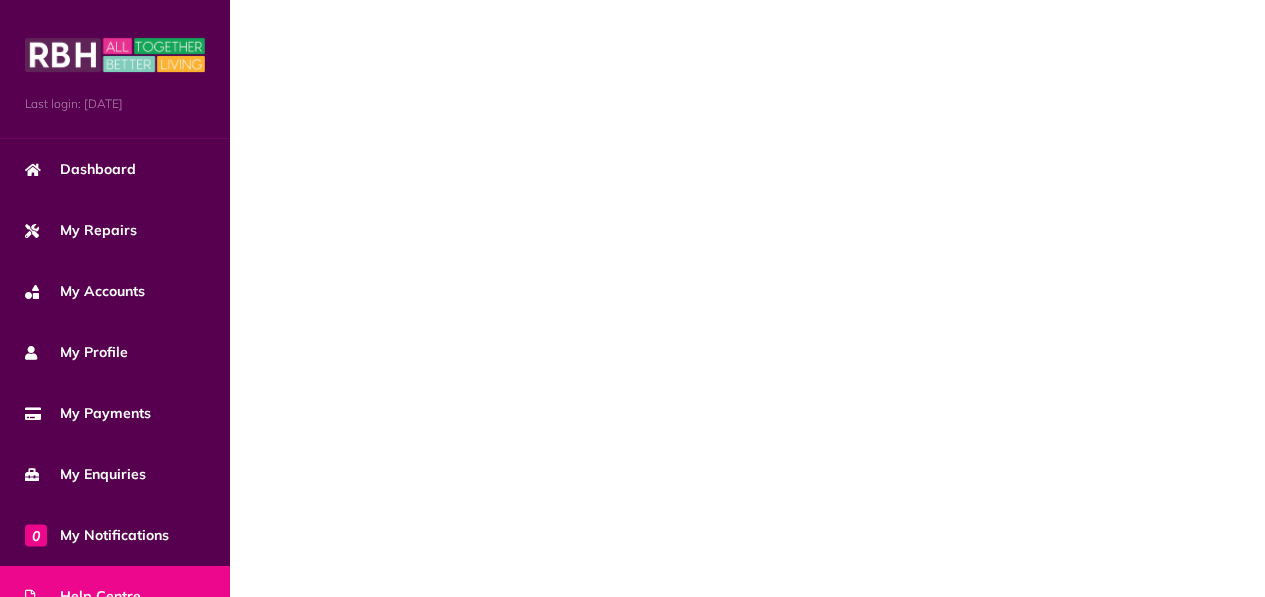 scroll, scrollTop: 0, scrollLeft: 0, axis: both 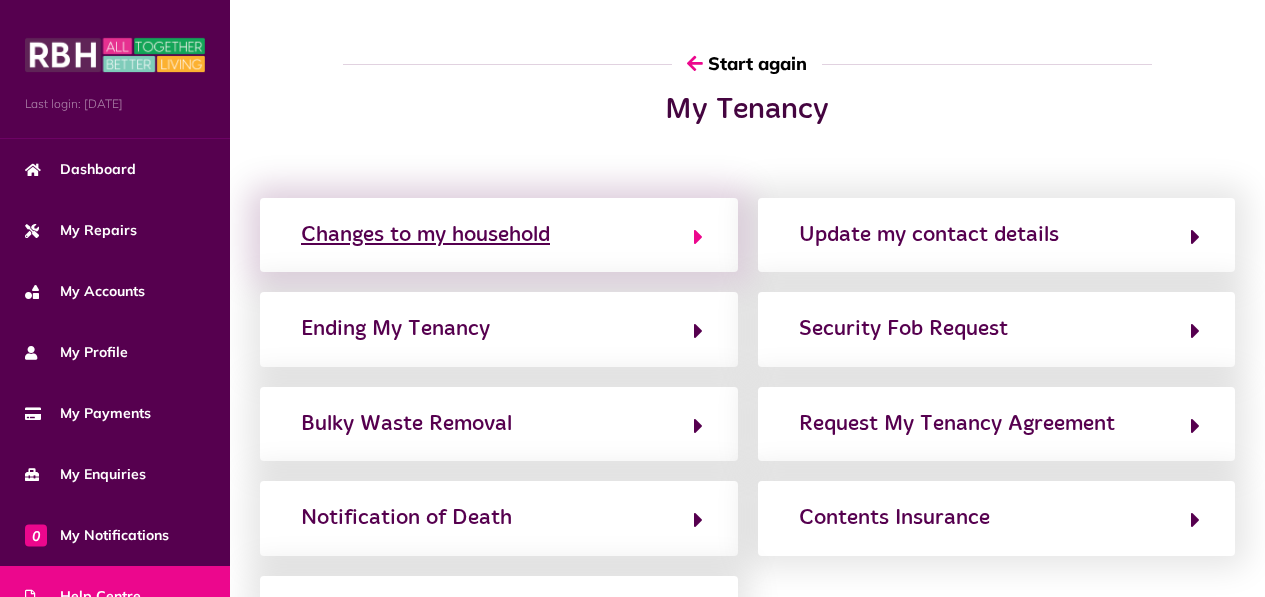 click on "Changes to my household" 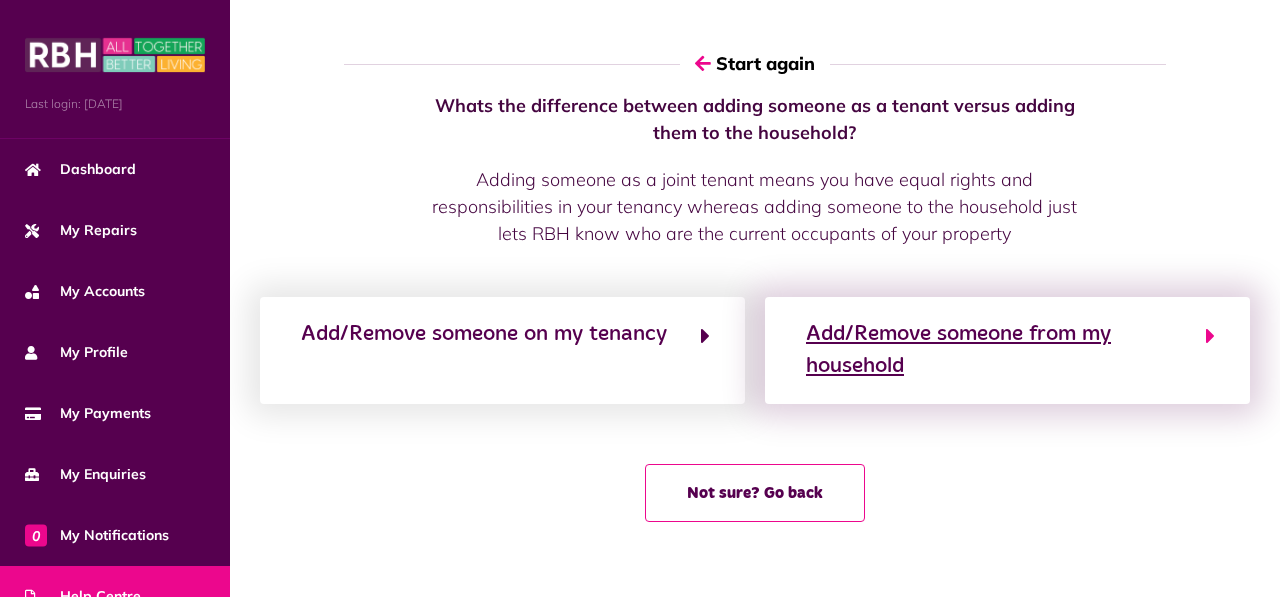 click on "Add/Remove someone from my household" 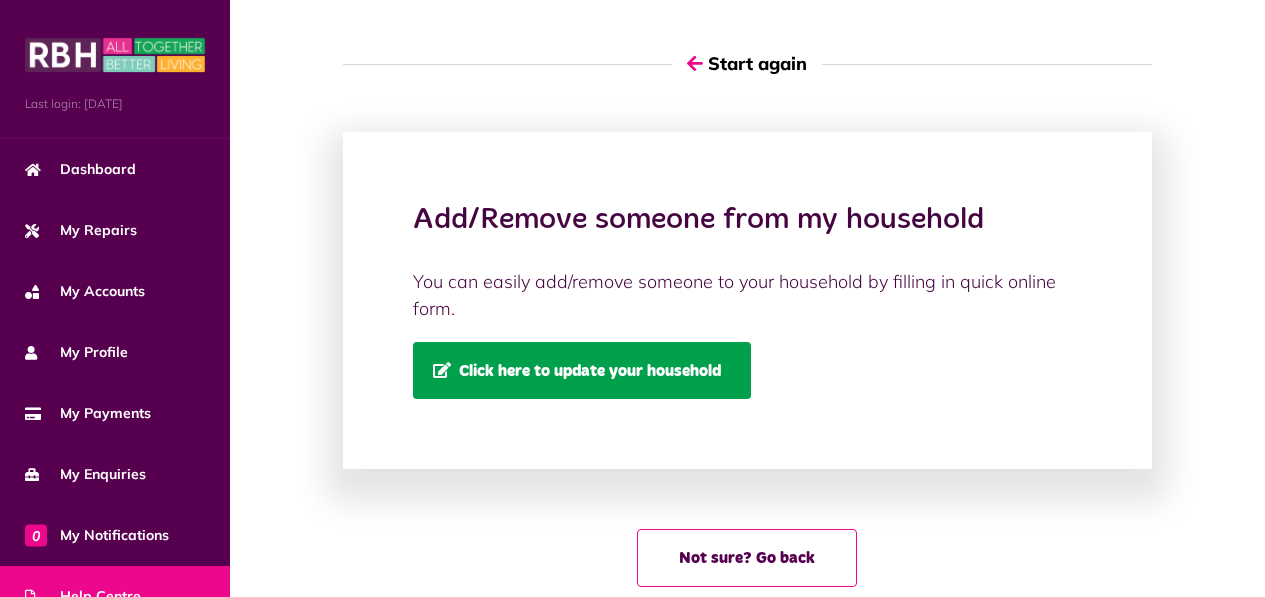 click on "Click here to update your household" 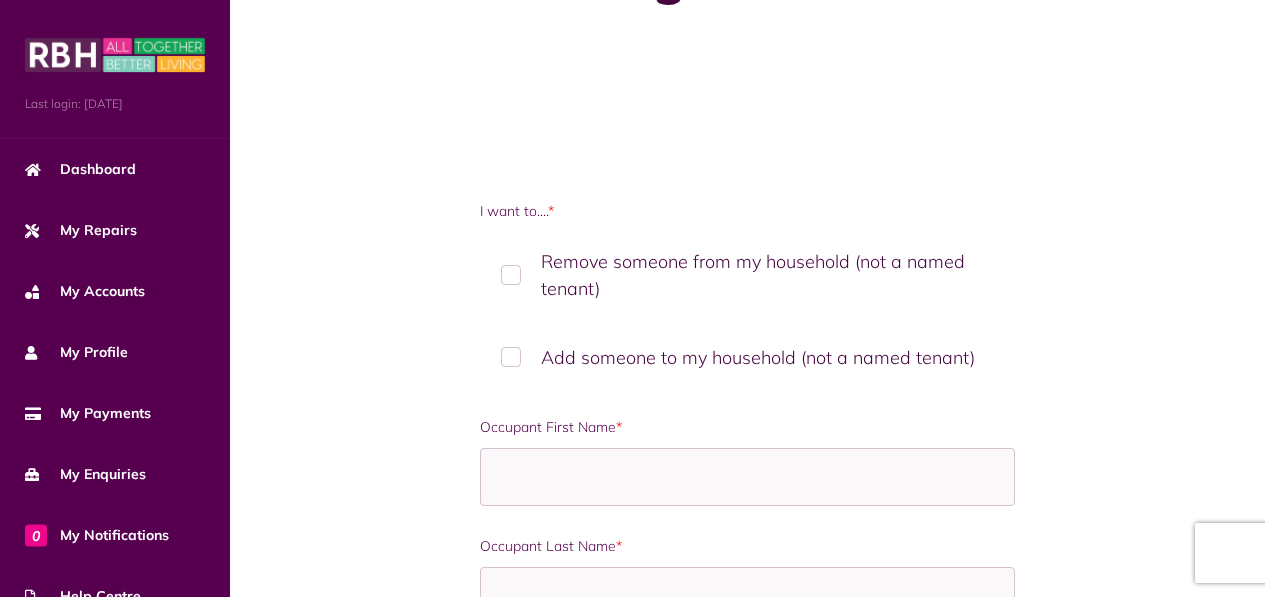 scroll, scrollTop: 200, scrollLeft: 0, axis: vertical 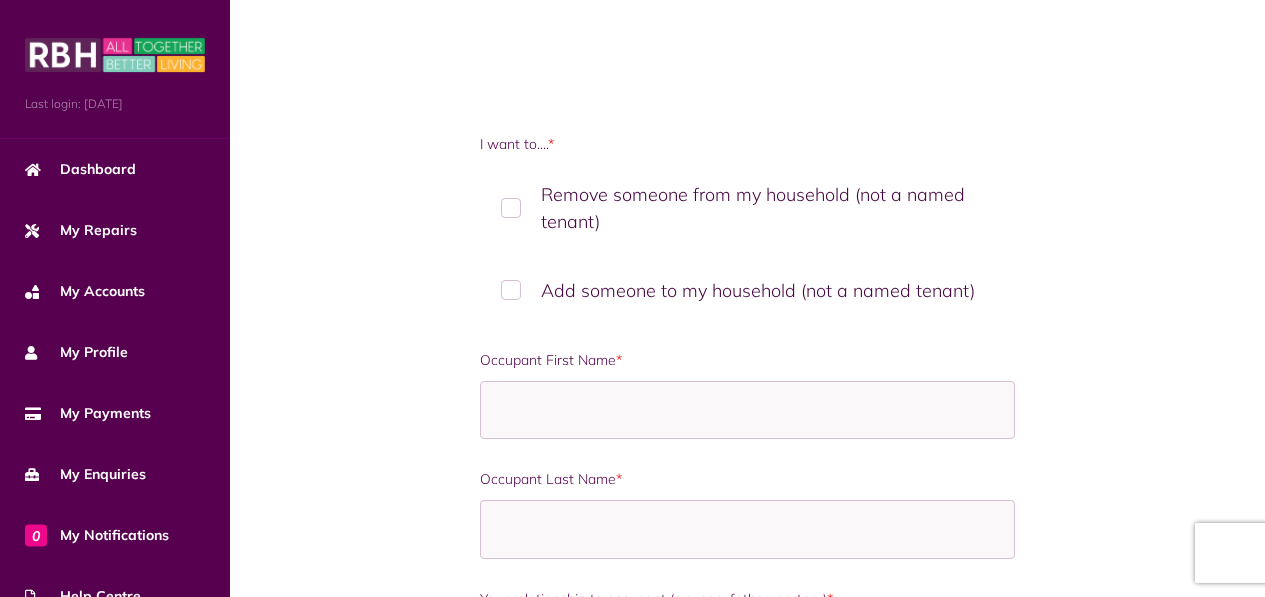 click on "Add someone to my household (not a named tenant)" at bounding box center (747, 290) 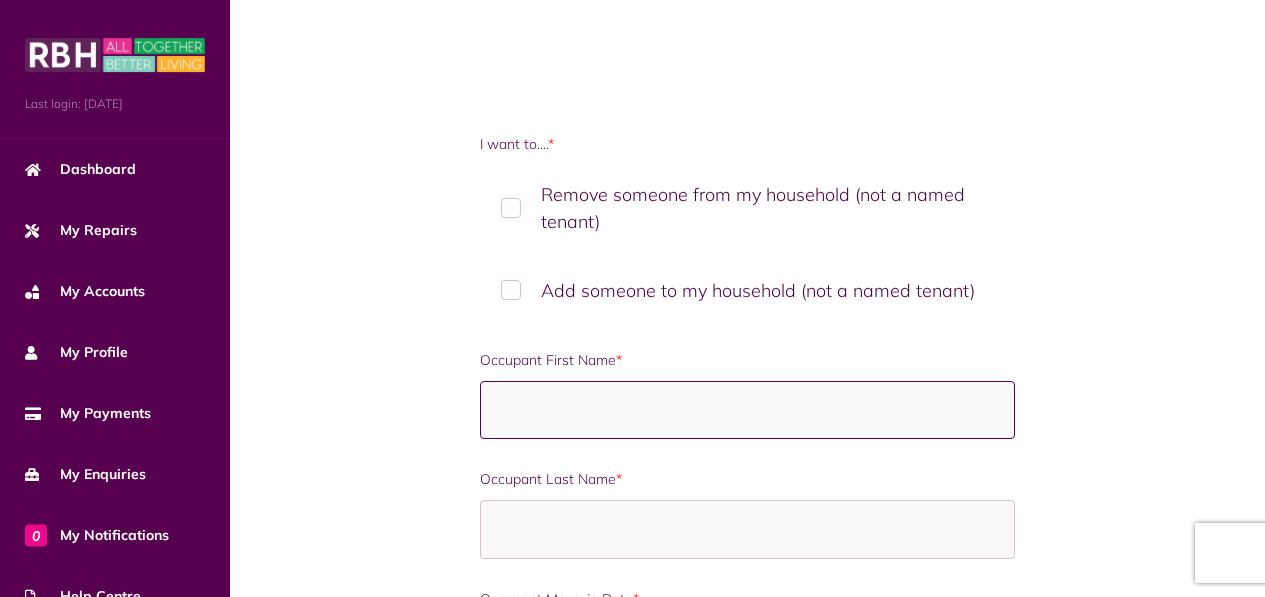 click on "Occupant First Name                                              *" at bounding box center [747, 410] 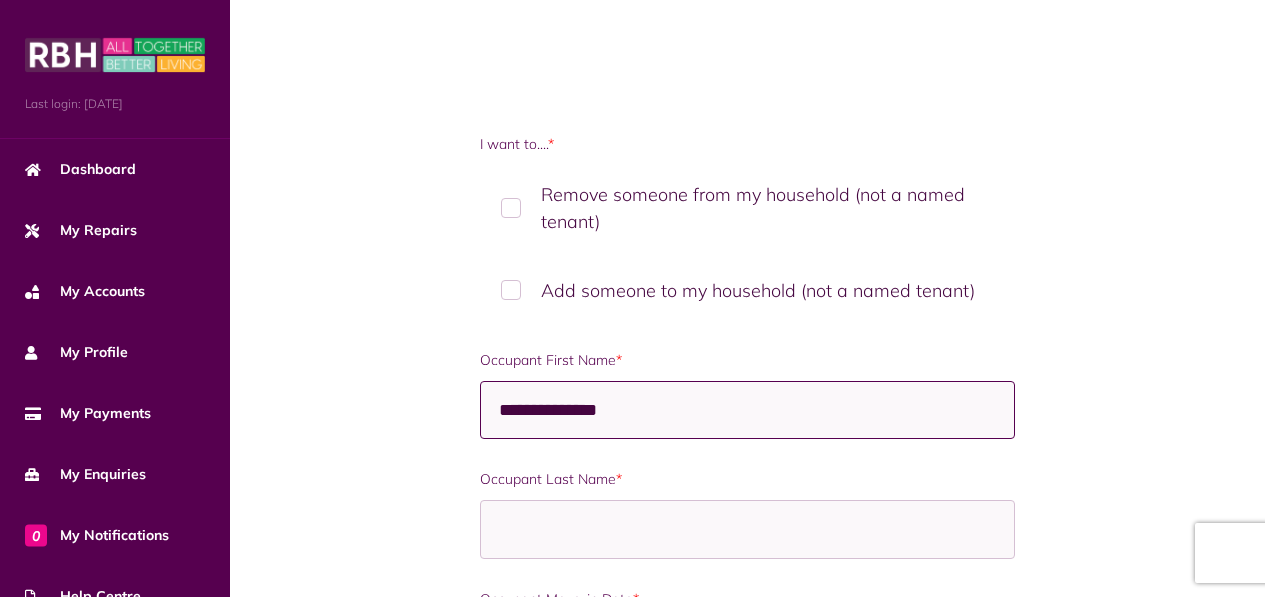 type on "**********" 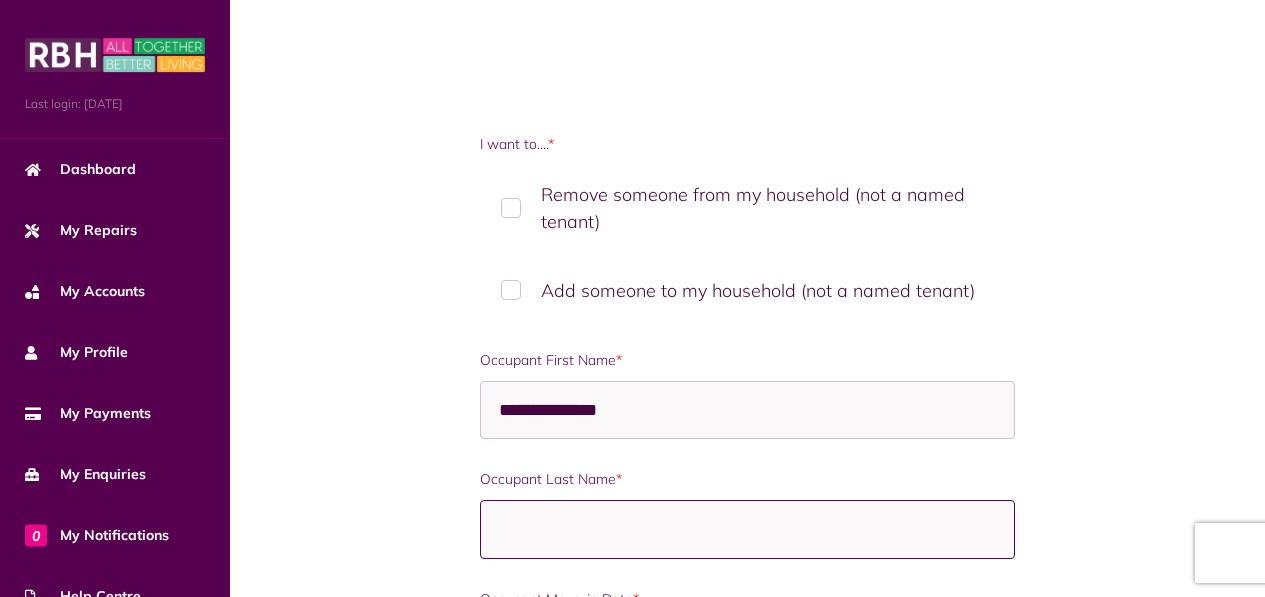 click on "Occupant Last Name                                              *" at bounding box center [747, 529] 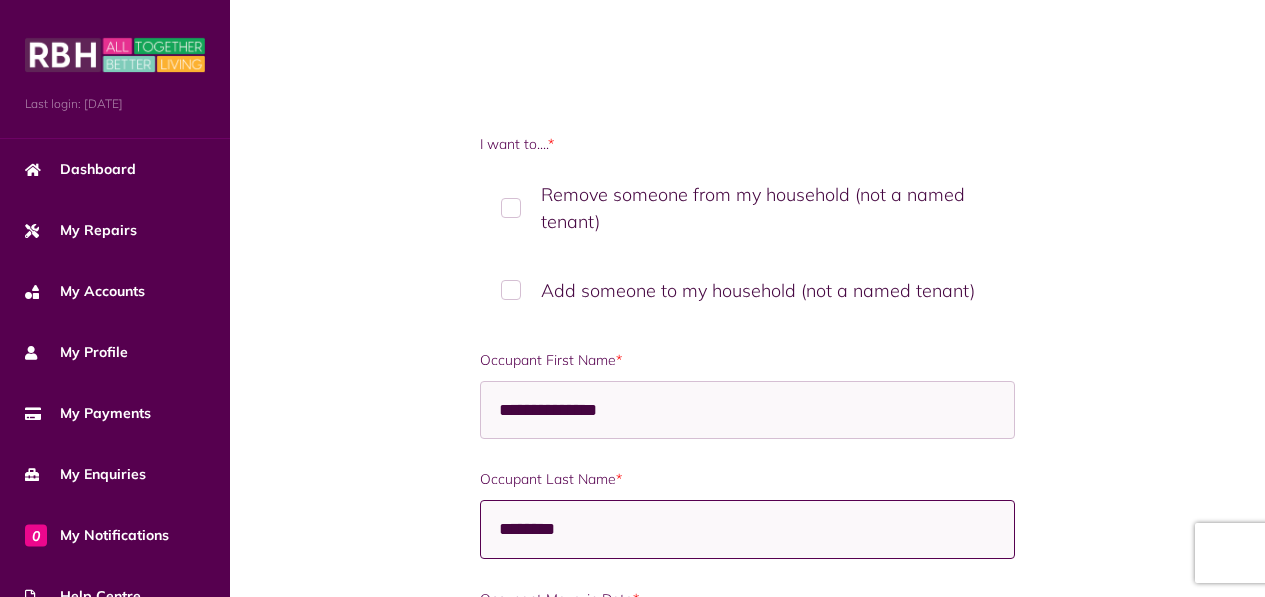 scroll, scrollTop: 467, scrollLeft: 0, axis: vertical 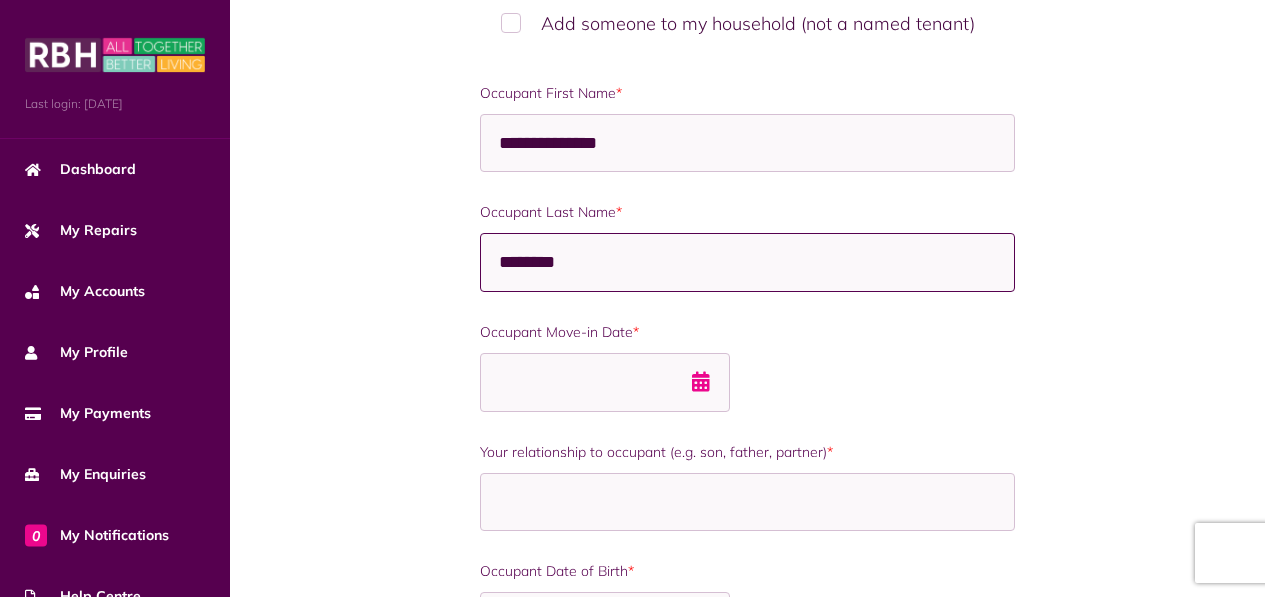 type on "********" 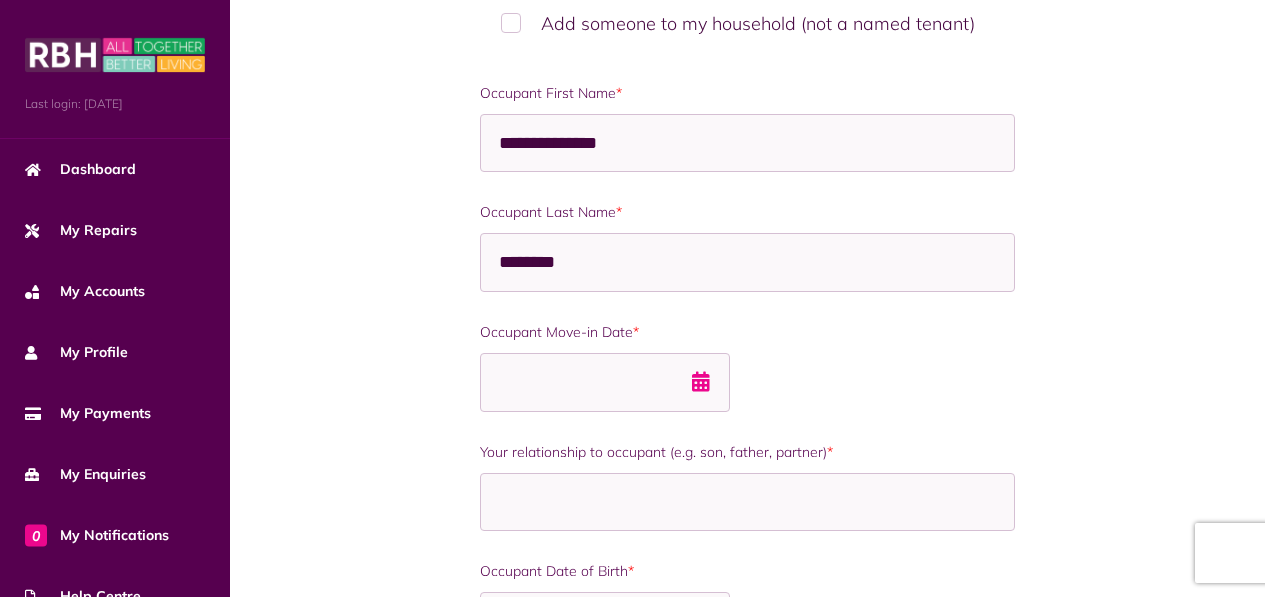 click at bounding box center (701, 382) 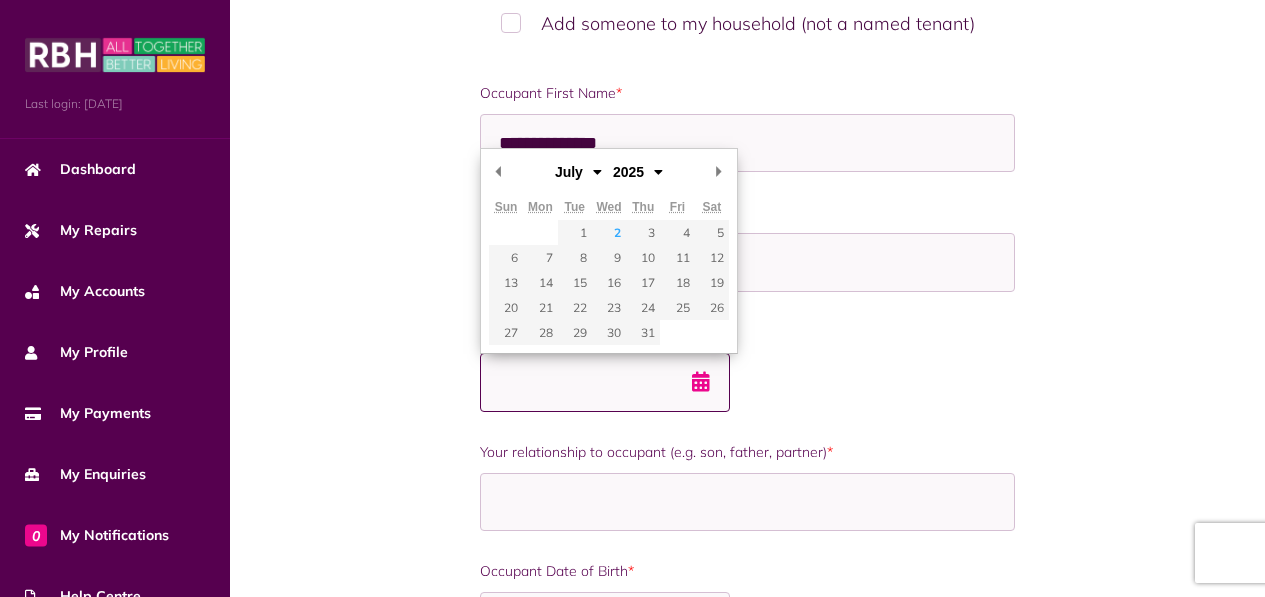 click on "Occupant Move-in Date                                              *" at bounding box center [605, 382] 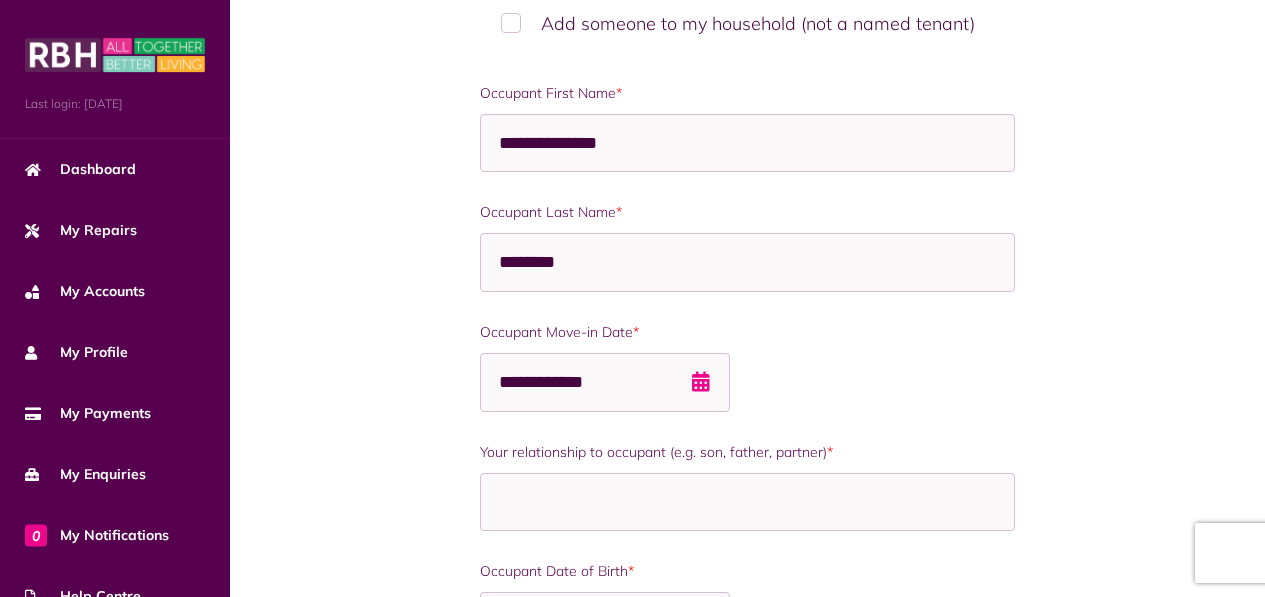 click at bounding box center (701, 382) 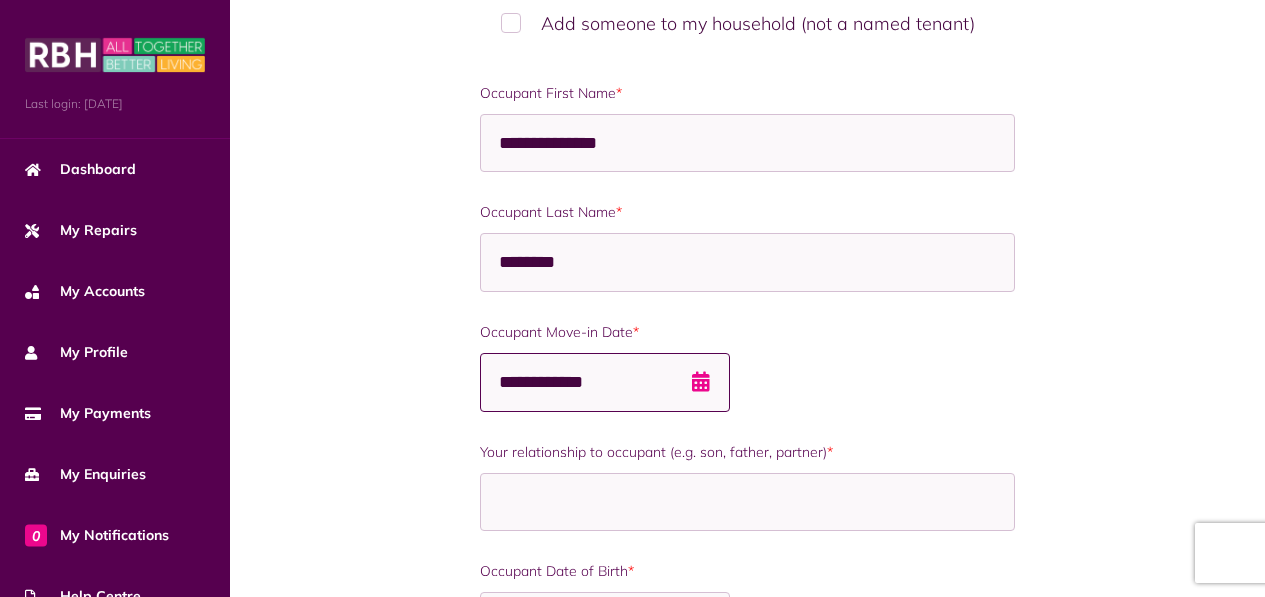 click on "**********" at bounding box center (605, 382) 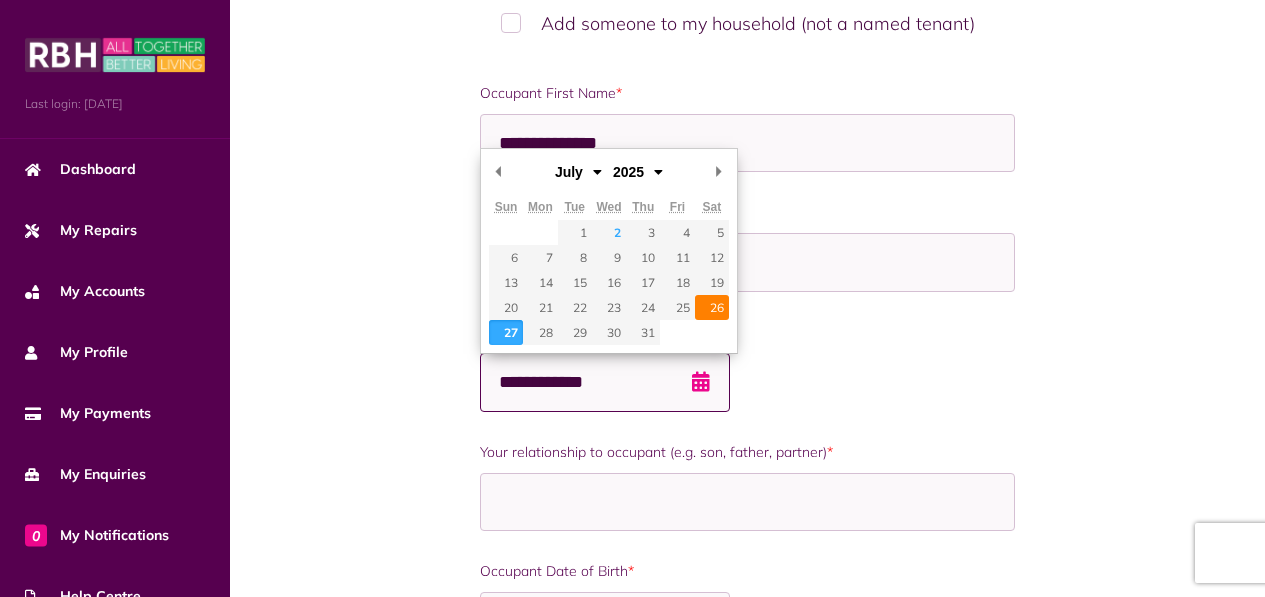 type on "**********" 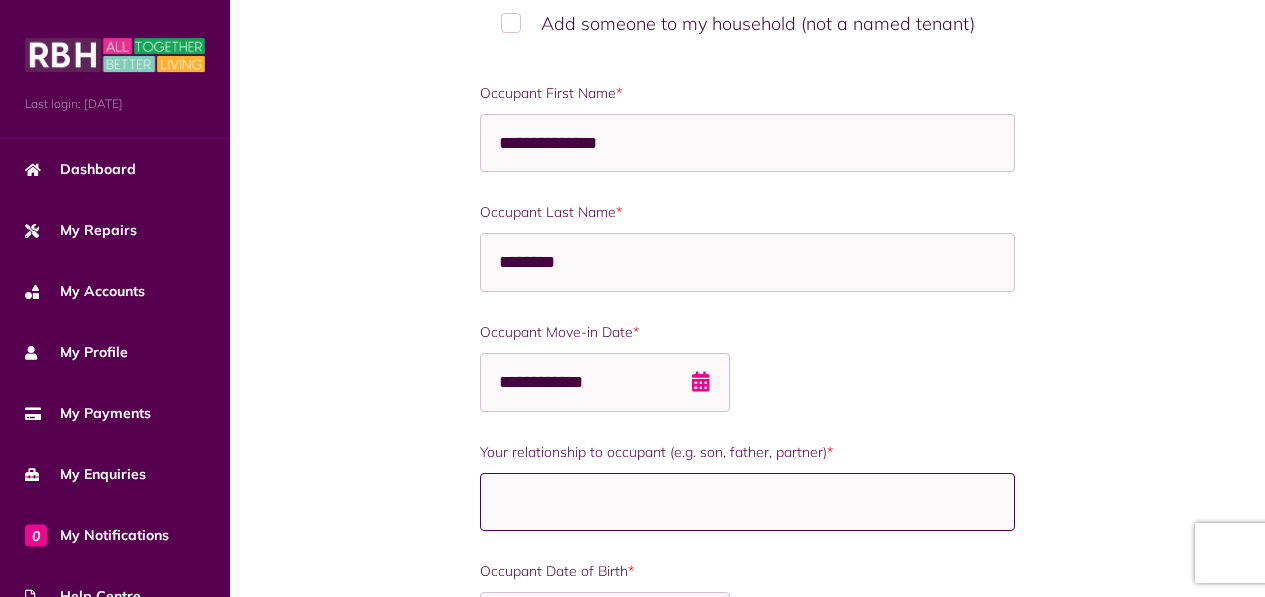 click on "Your relationship to occupant (e.g. son, father, partner)                                              *" at bounding box center (747, 502) 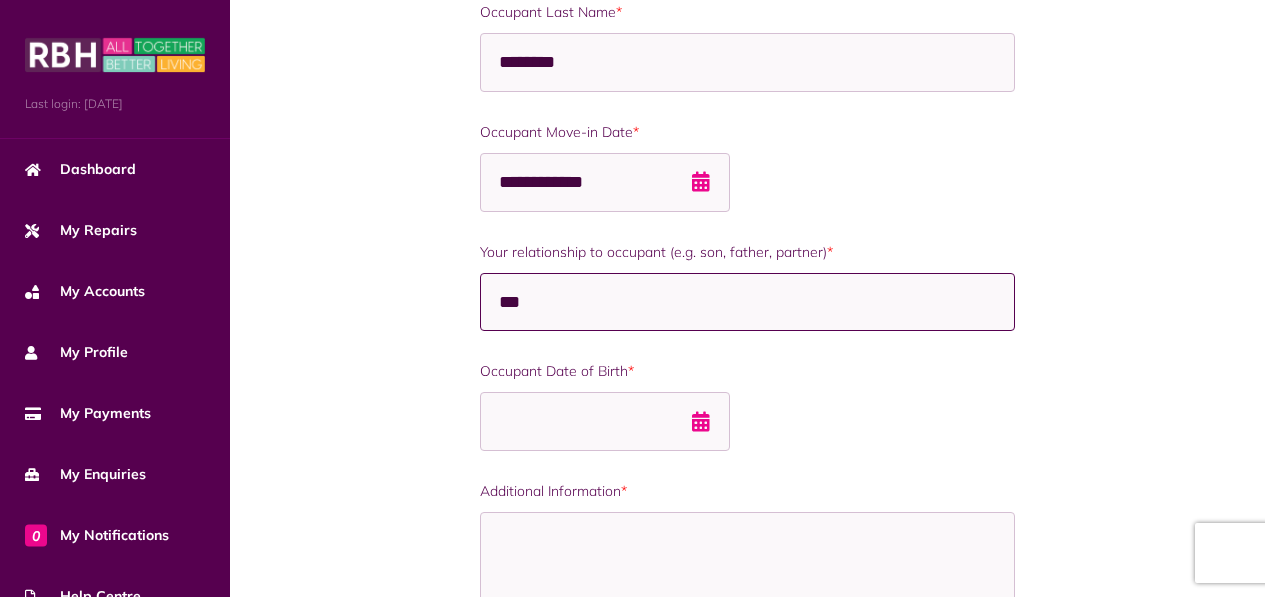 scroll, scrollTop: 733, scrollLeft: 0, axis: vertical 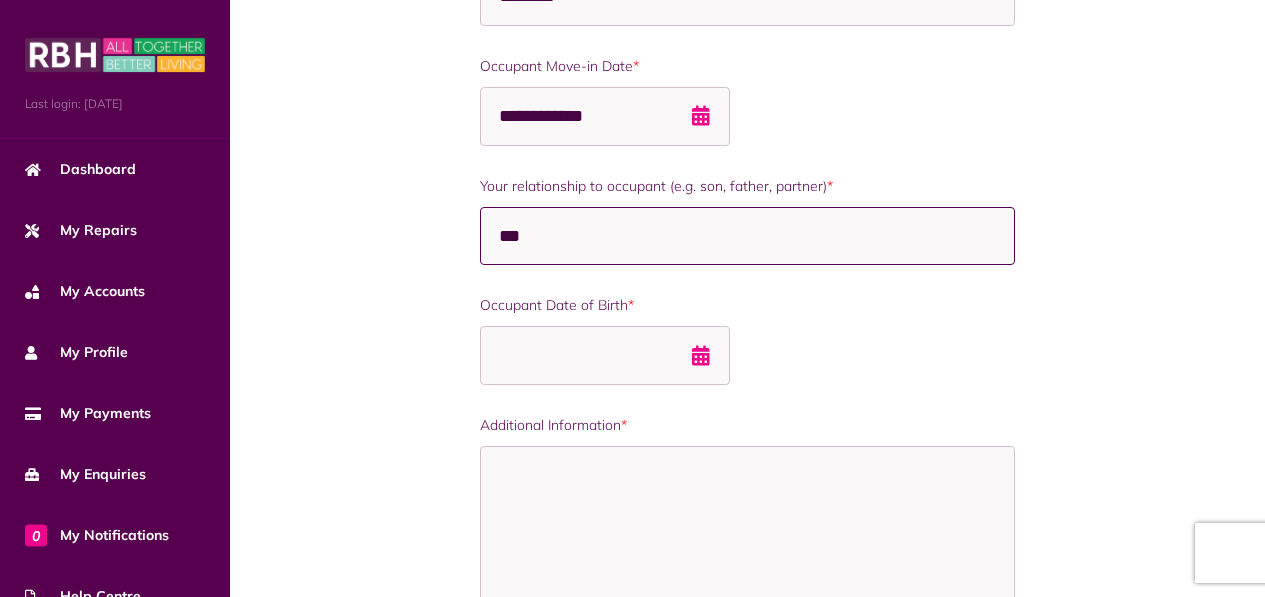 type on "***" 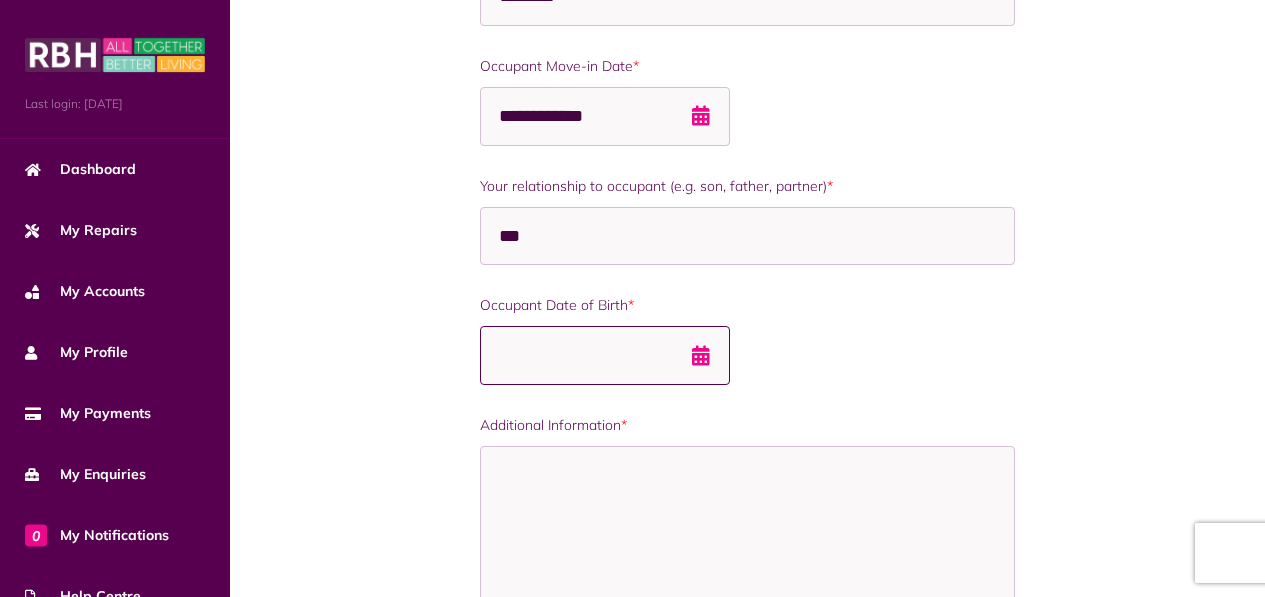 click on "Occupant Date of Birth                                              *" at bounding box center [605, 355] 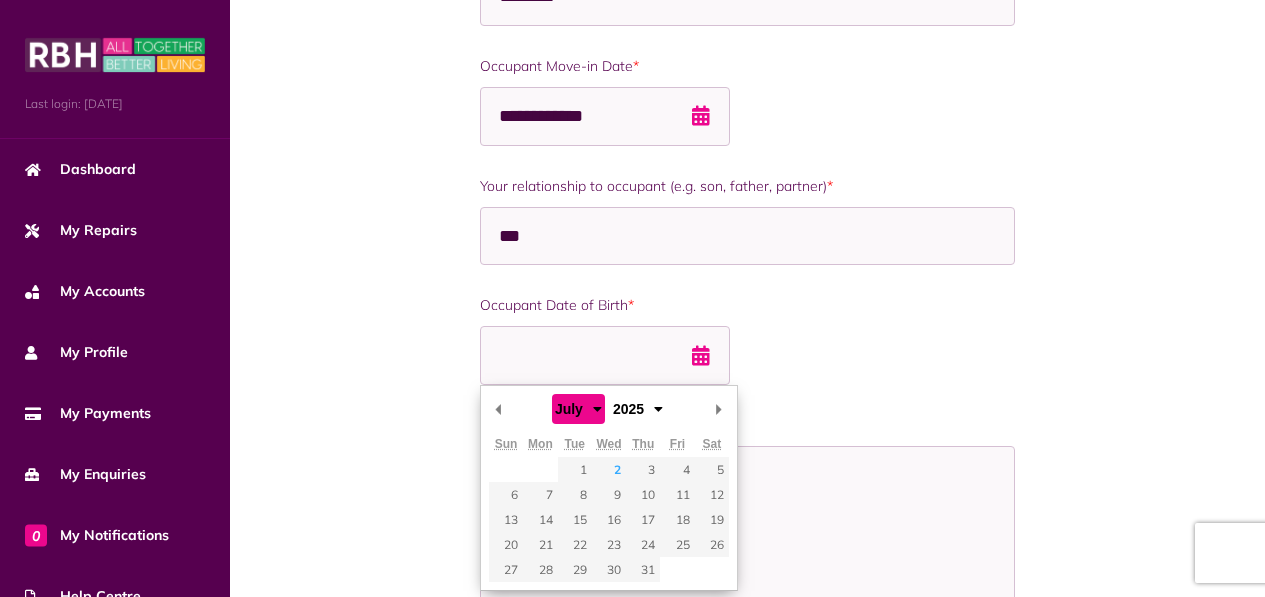 click on "******* ******** ***** ***** *** **** **** ****** ********* ******* ******** ********" at bounding box center (586, 408) 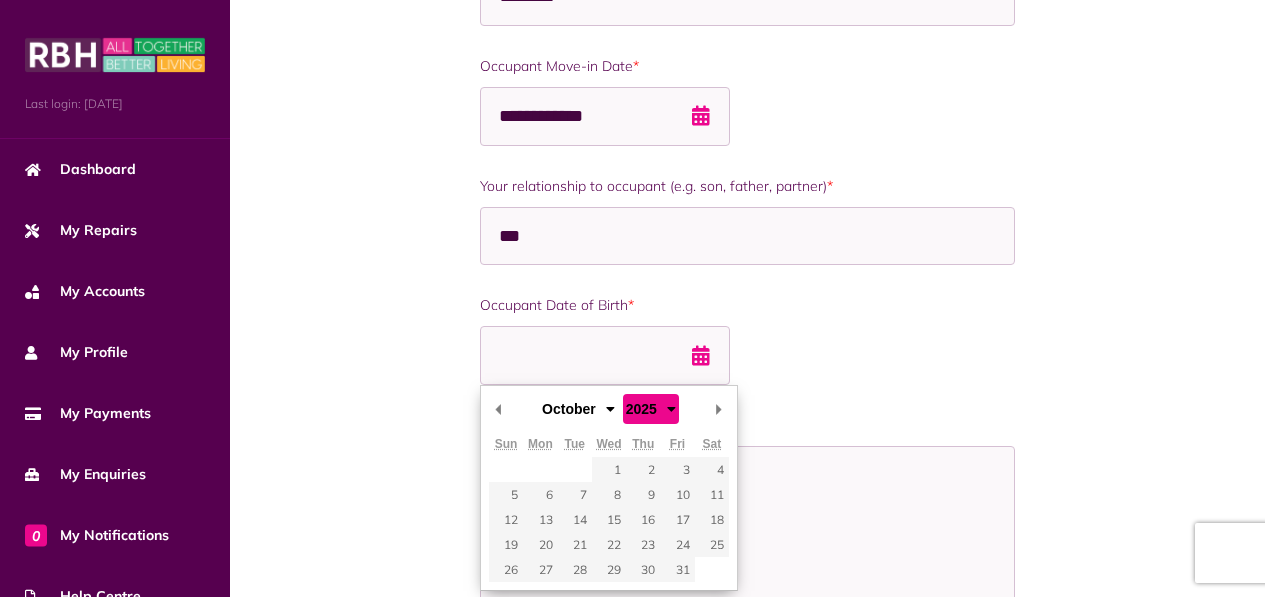 click on "**** **** **** **** **** **** **** **** **** **** **** **** **** **** **** **** **** **** **** **** ****" at bounding box center (645, 408) 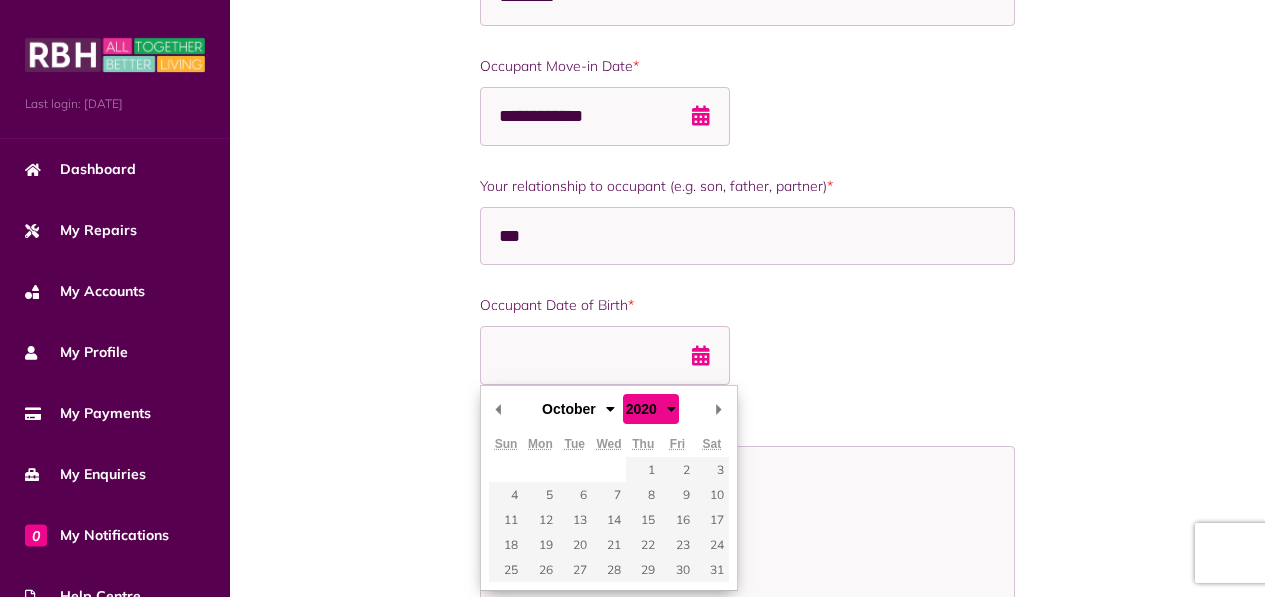 click on "**** **** **** **** **** **** **** **** **** **** **** **** **** **** **** **** **** **** **** **** ****" at bounding box center (645, 408) 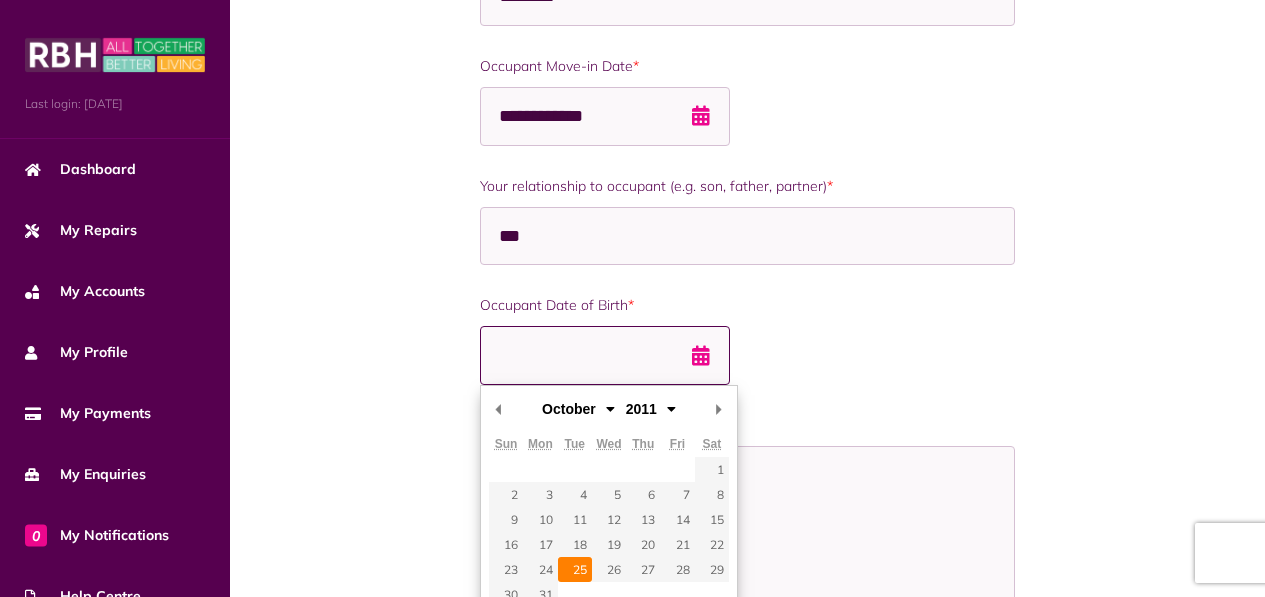 type on "**********" 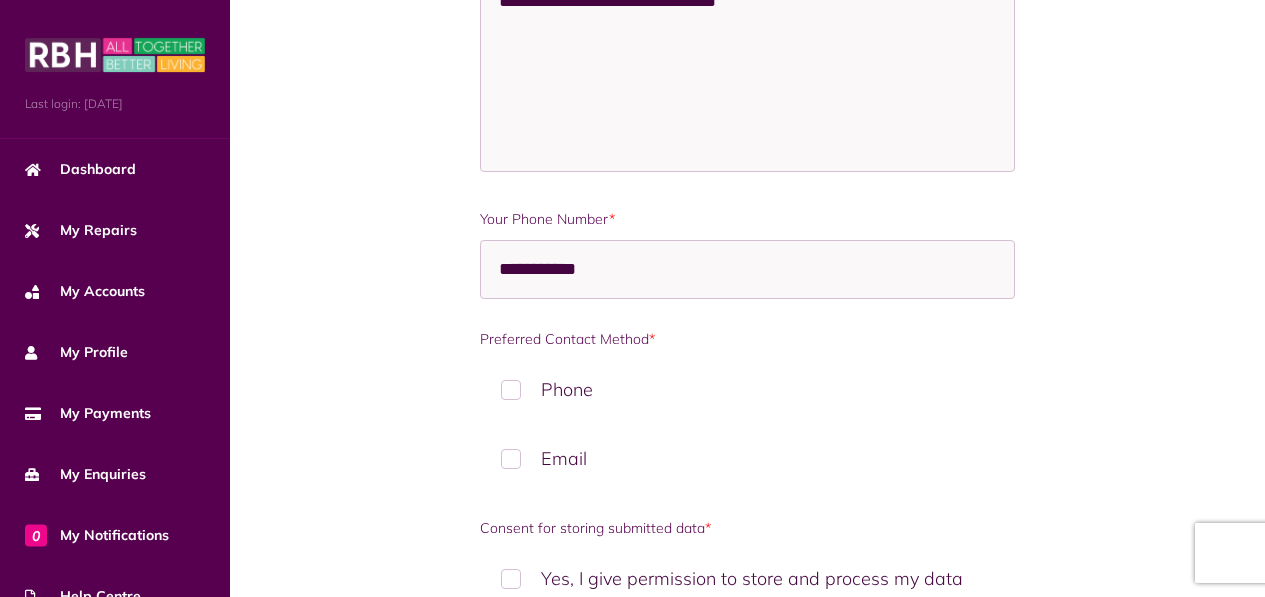 scroll, scrollTop: 1933, scrollLeft: 0, axis: vertical 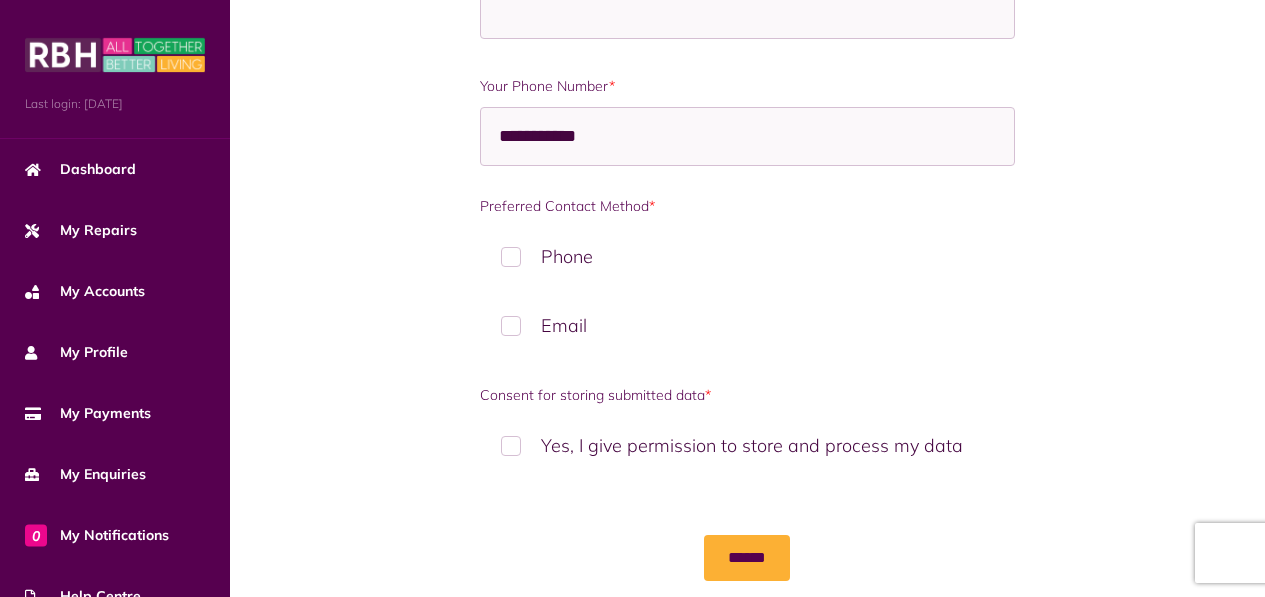 click on "Phone" at bounding box center [747, 256] 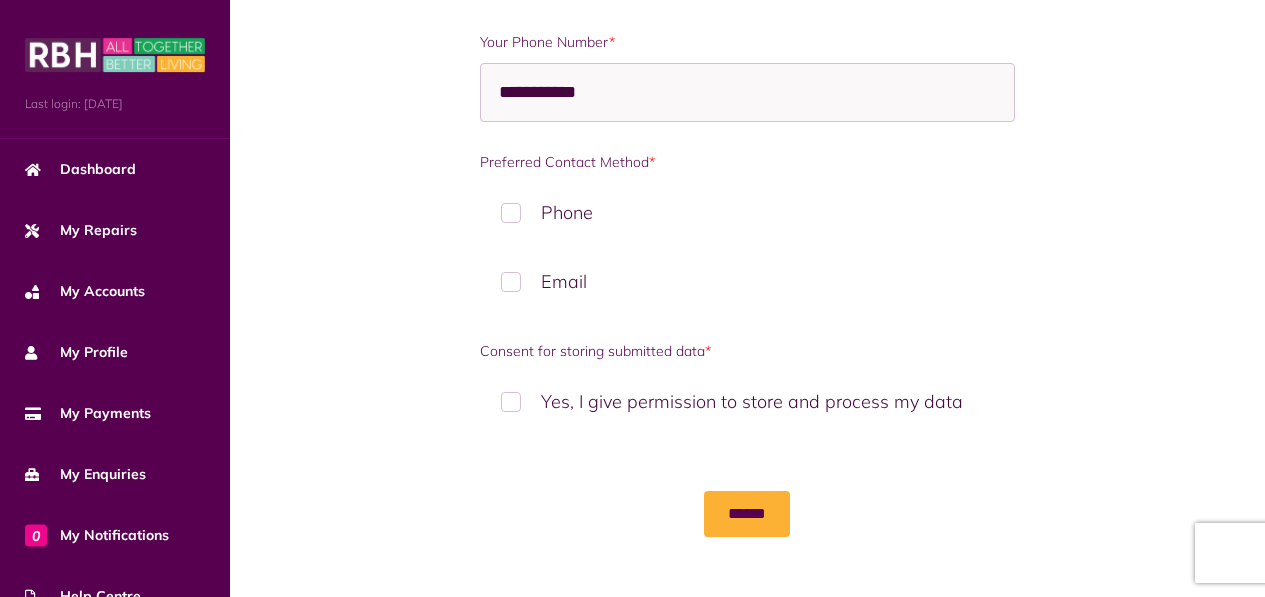 click on "Yes, I give permission to store and process my data" at bounding box center [747, 401] 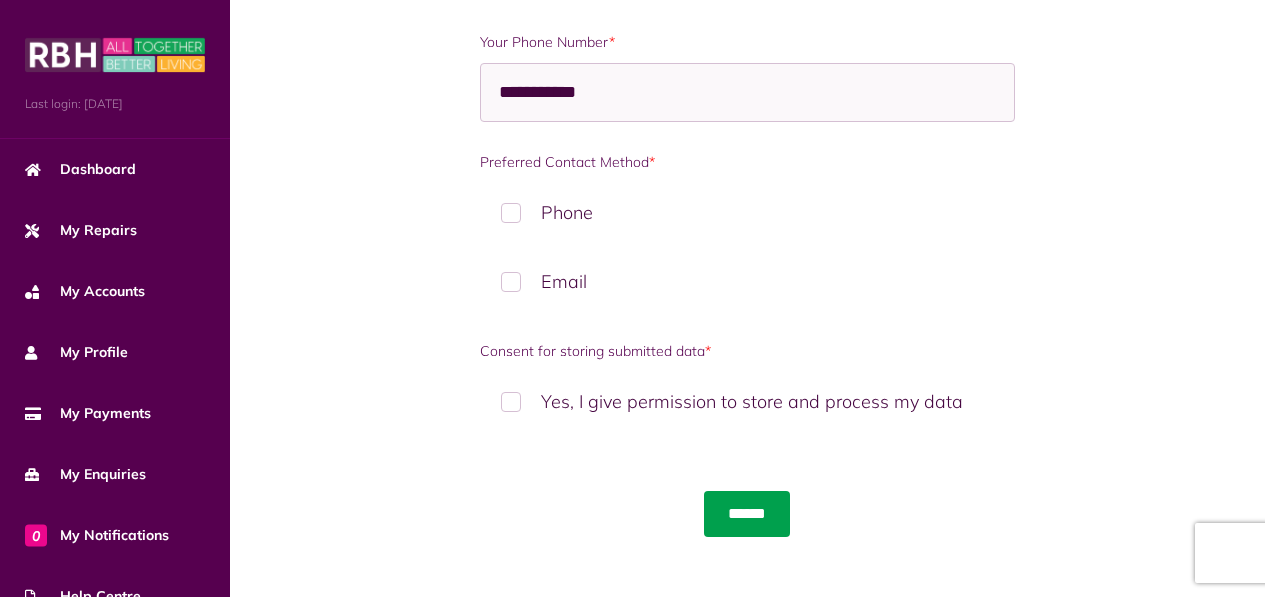 click on "******" at bounding box center [747, 514] 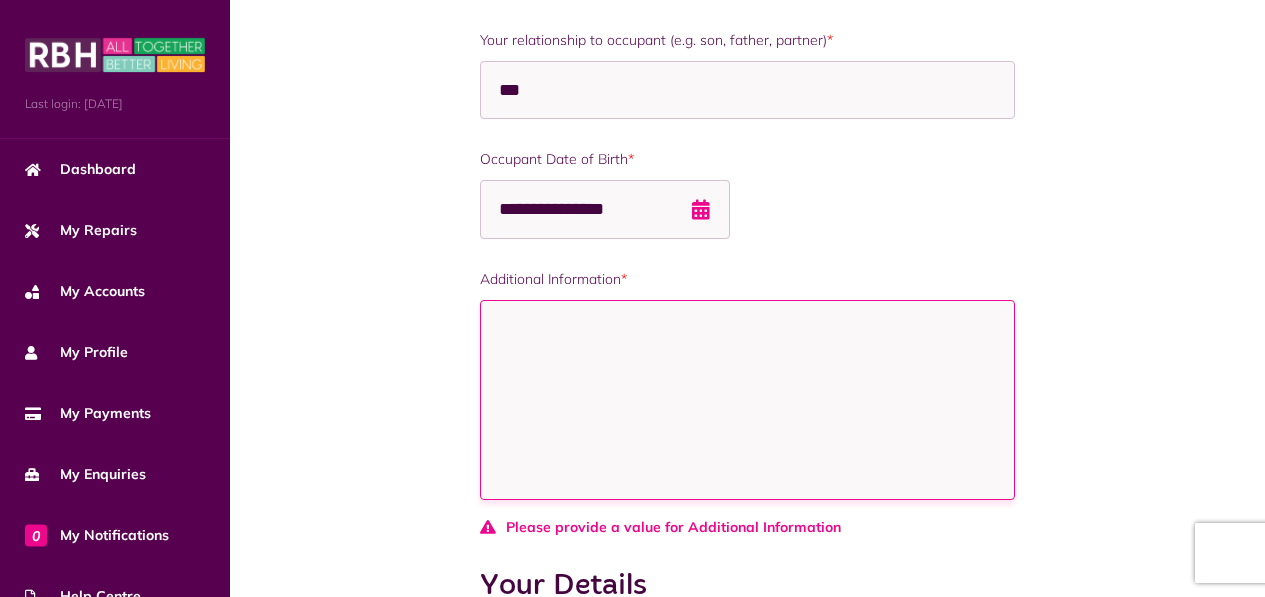 scroll, scrollTop: 746, scrollLeft: 0, axis: vertical 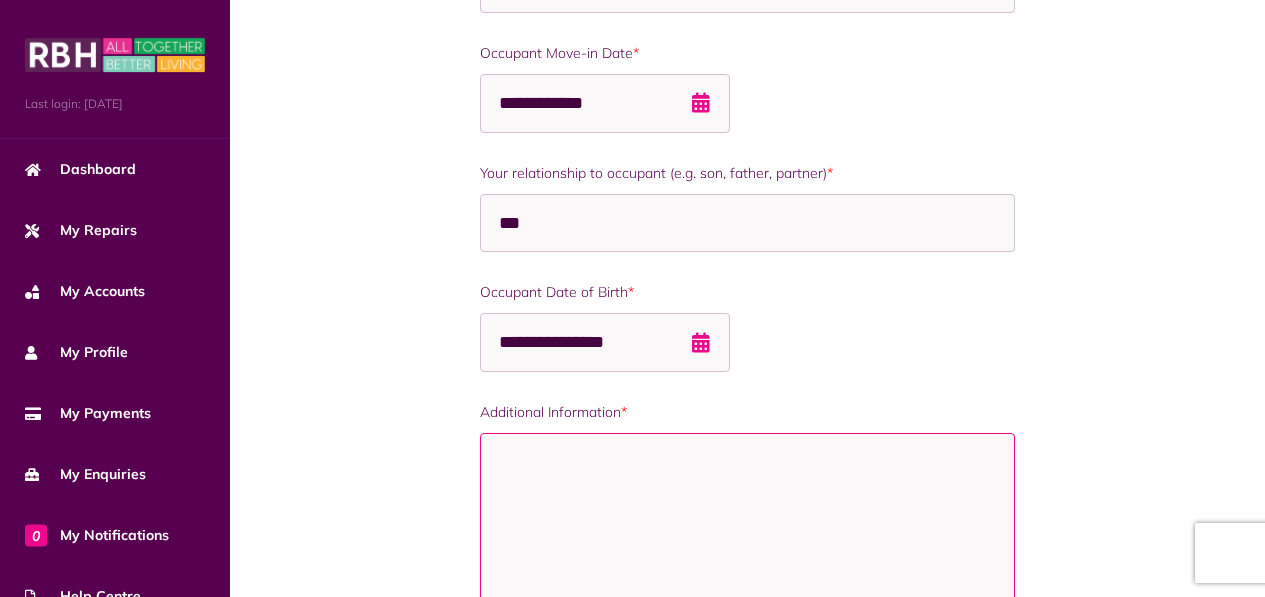 paste on "**********" 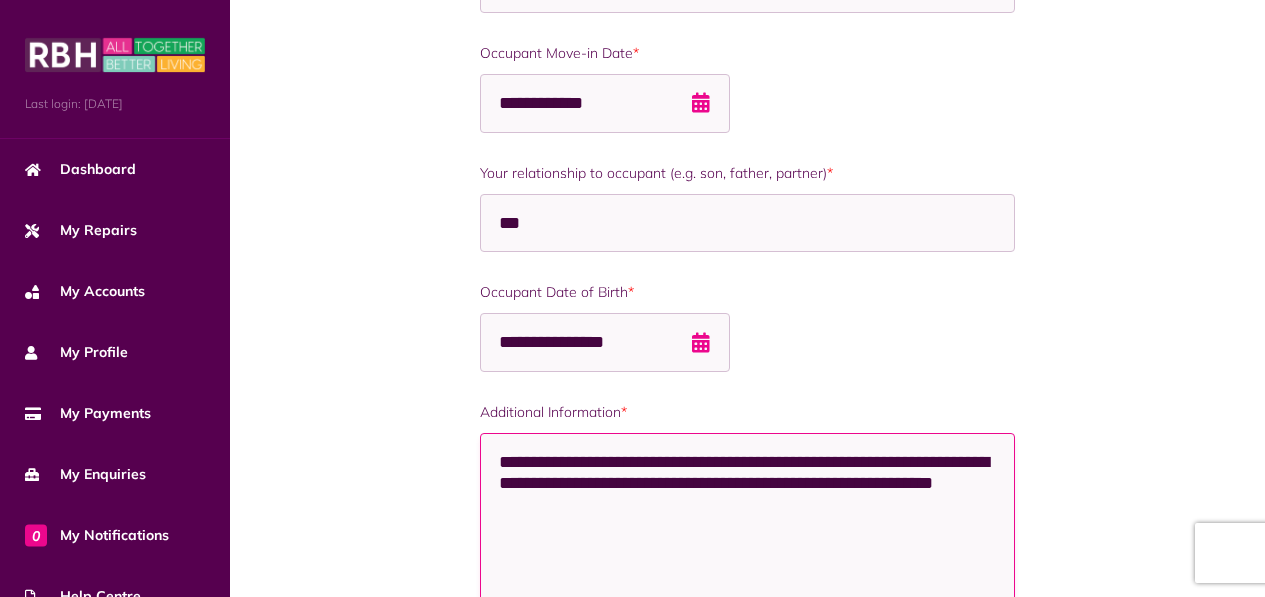 click on "**********" at bounding box center (747, 533) 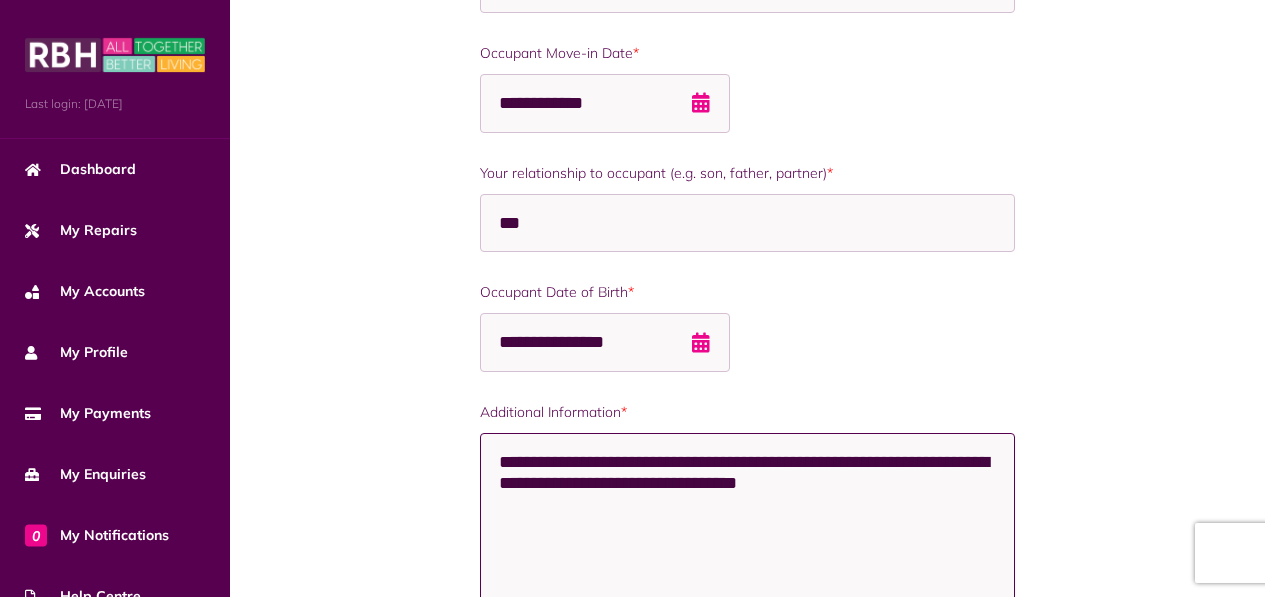click on "**********" at bounding box center (747, 533) 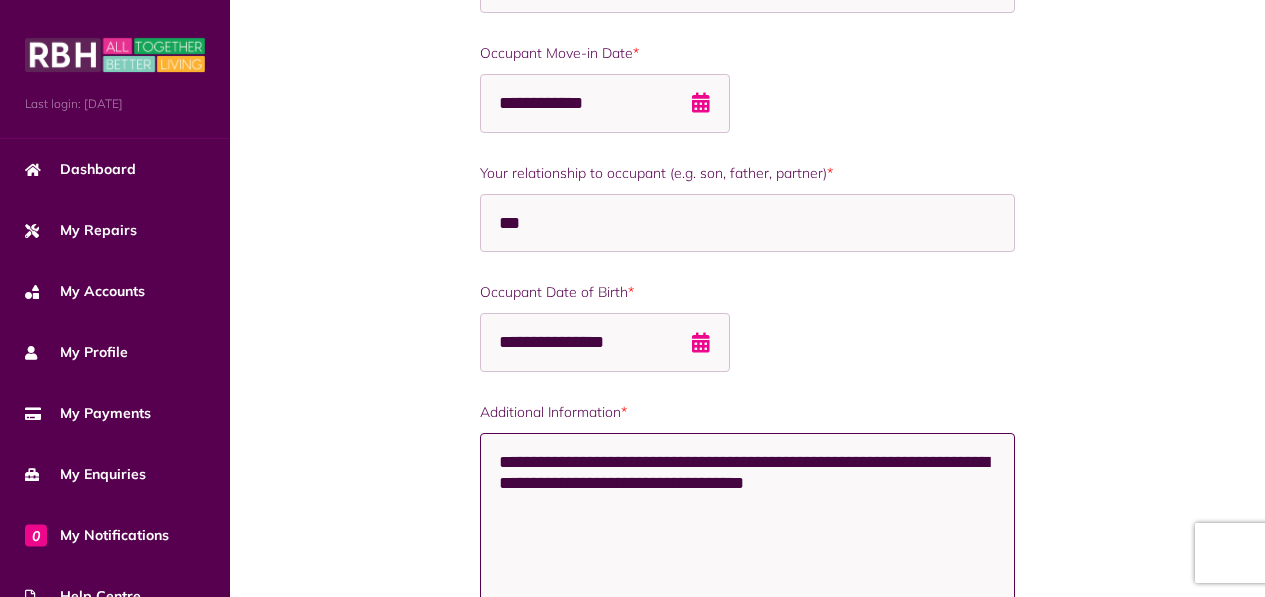 paste on "**********" 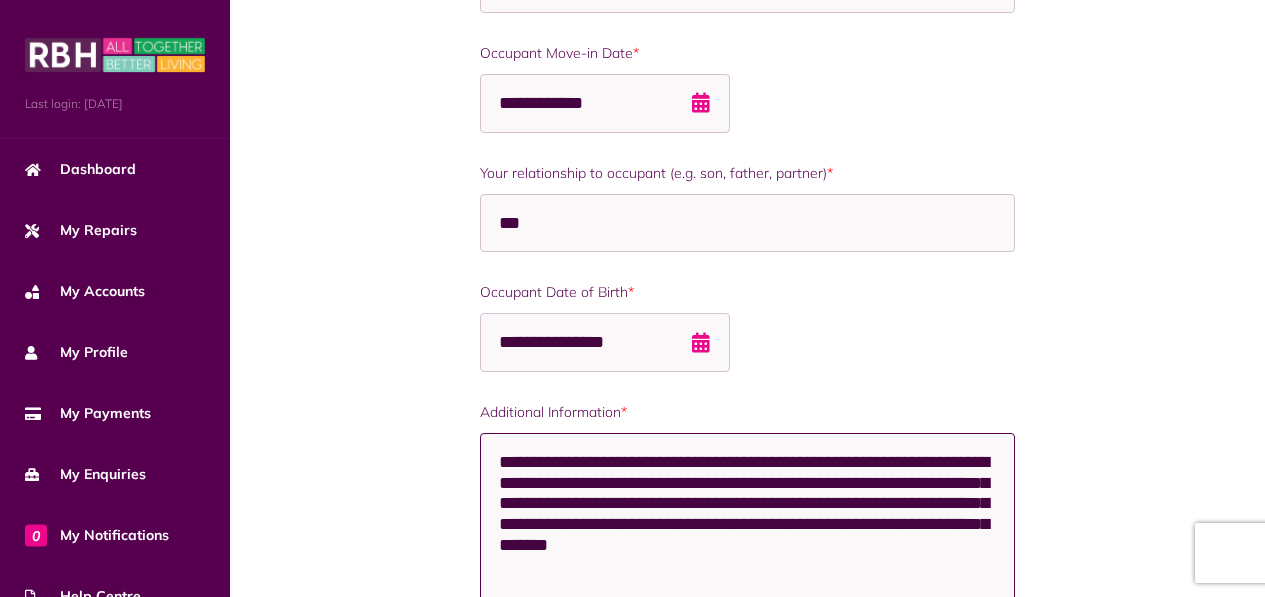click on "**********" at bounding box center [747, 533] 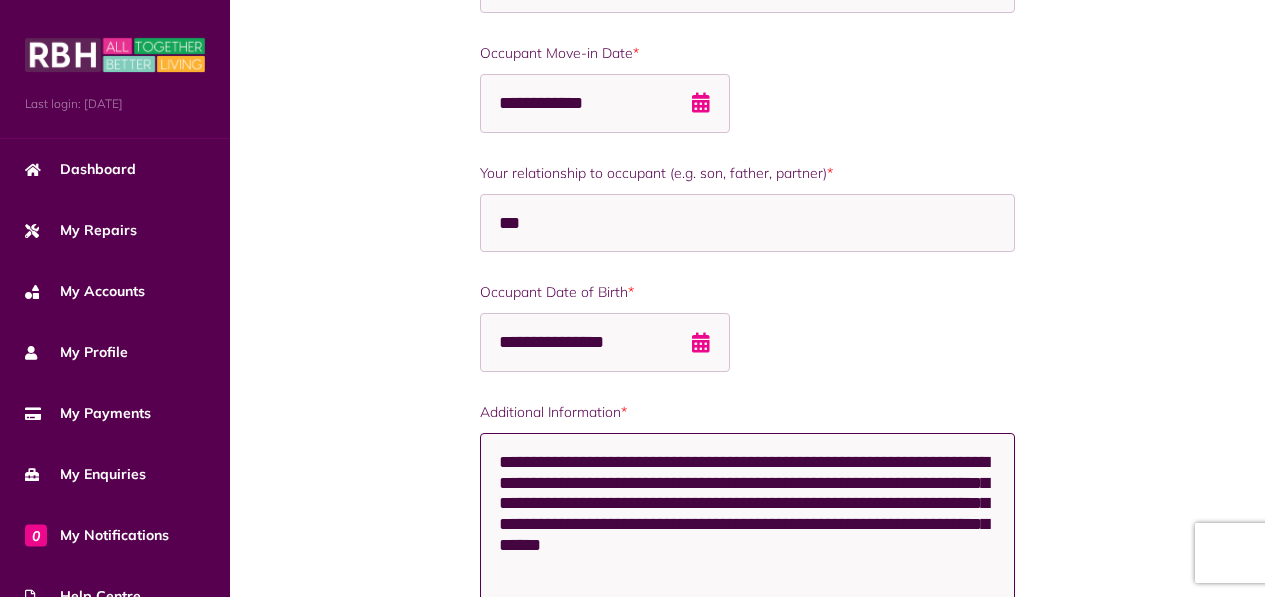 click on "**********" at bounding box center (747, 533) 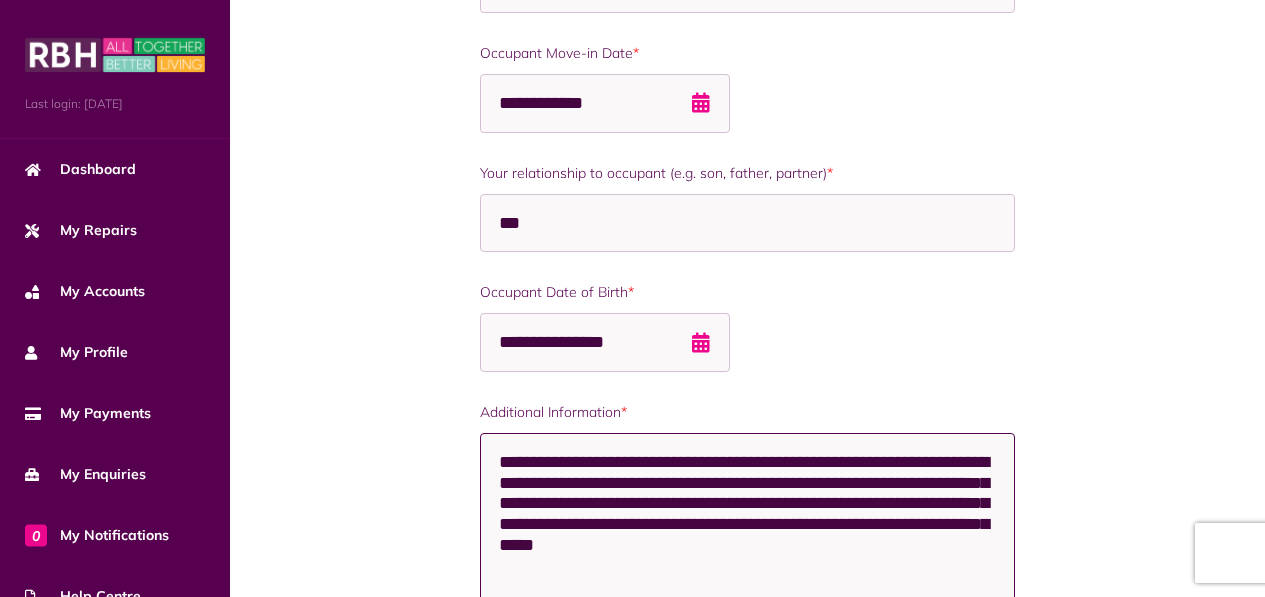 scroll, scrollTop: 879, scrollLeft: 0, axis: vertical 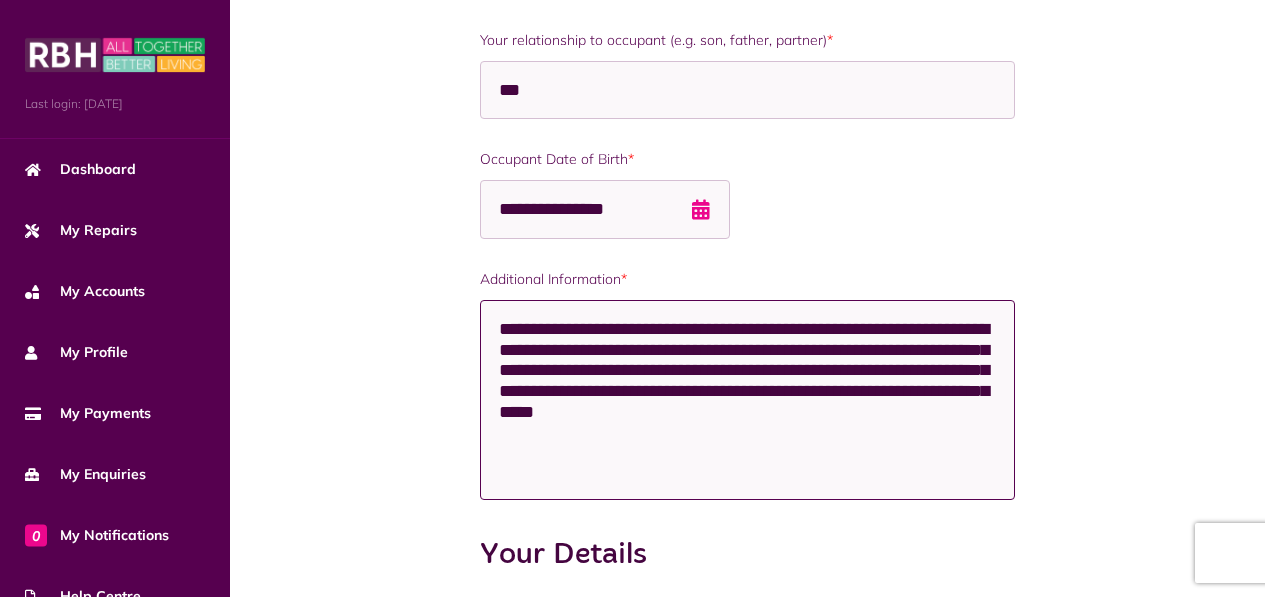 click on "**********" at bounding box center [747, 400] 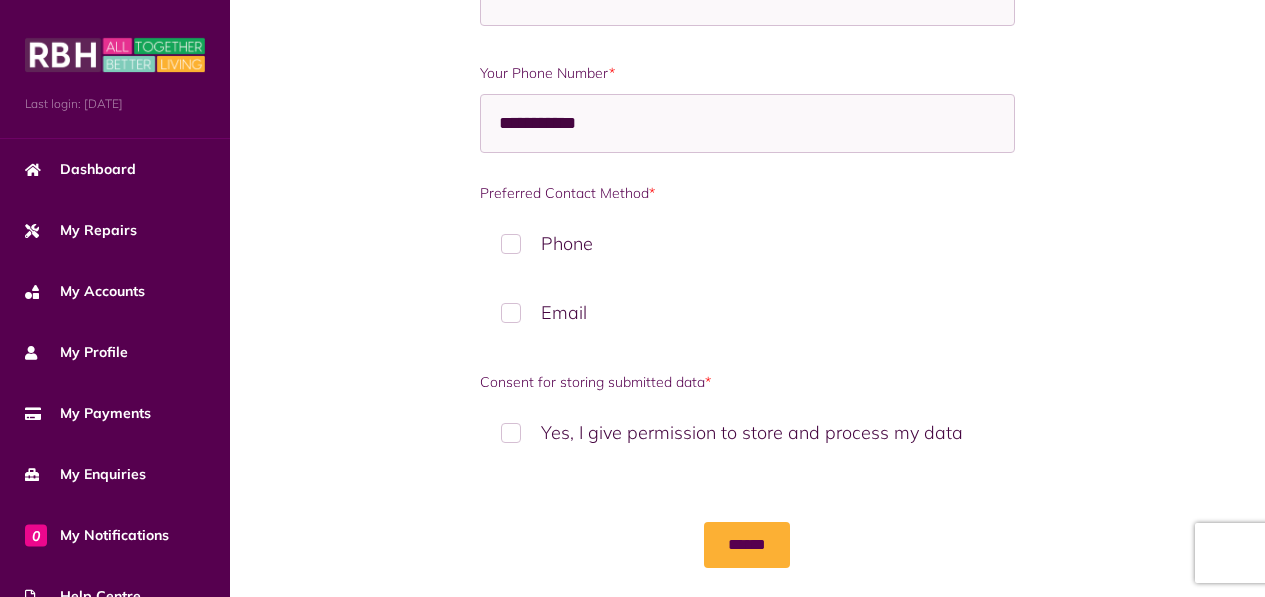 scroll, scrollTop: 1977, scrollLeft: 0, axis: vertical 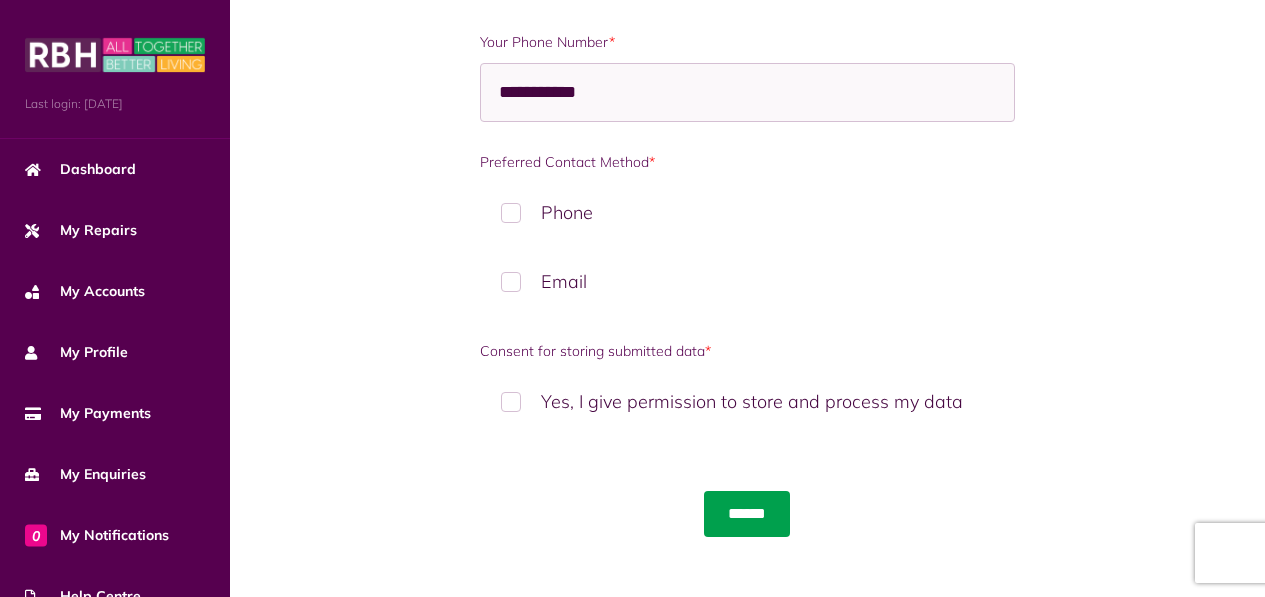 type on "**********" 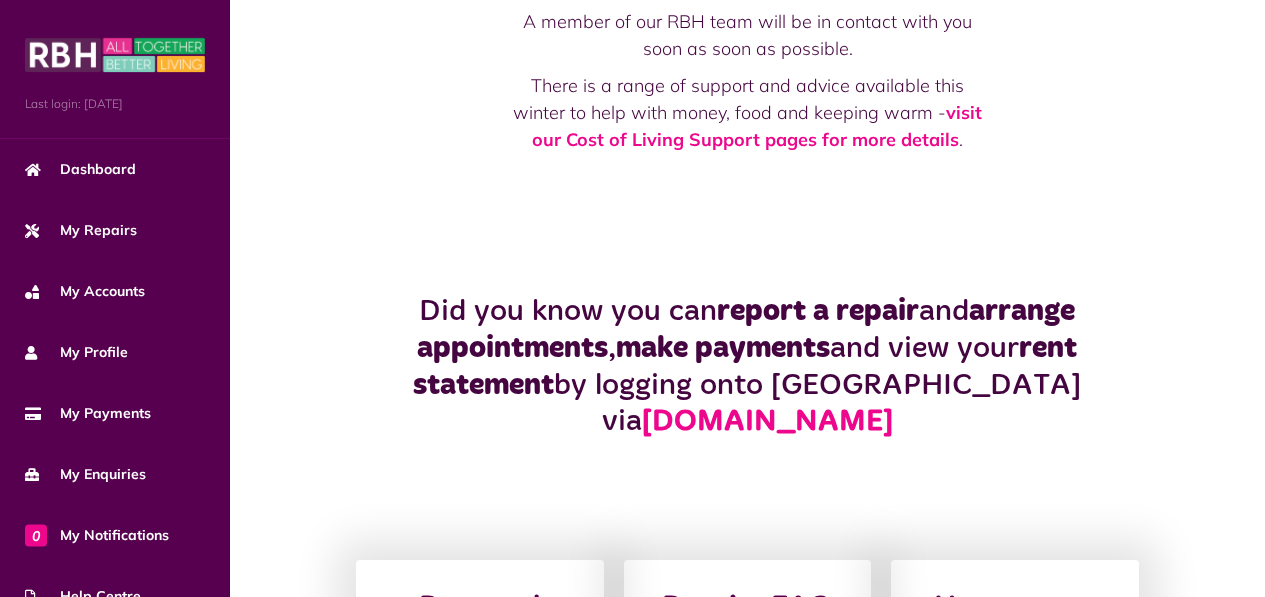 scroll, scrollTop: 0, scrollLeft: 0, axis: both 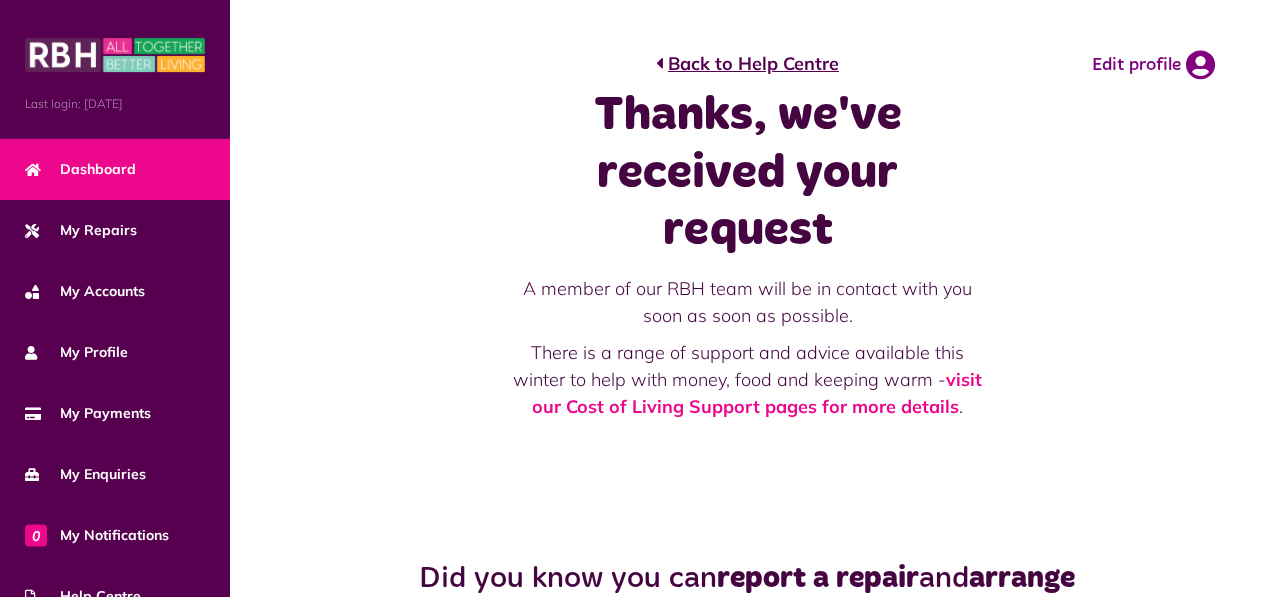 click on "Dashboard" at bounding box center [115, 169] 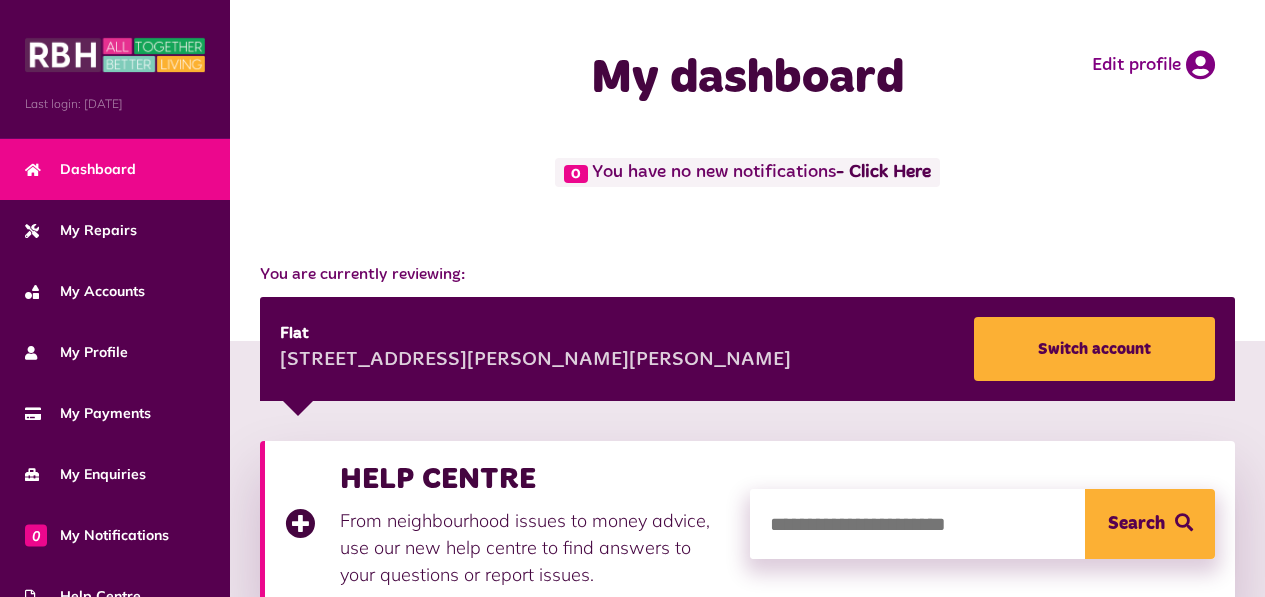 scroll, scrollTop: 0, scrollLeft: 0, axis: both 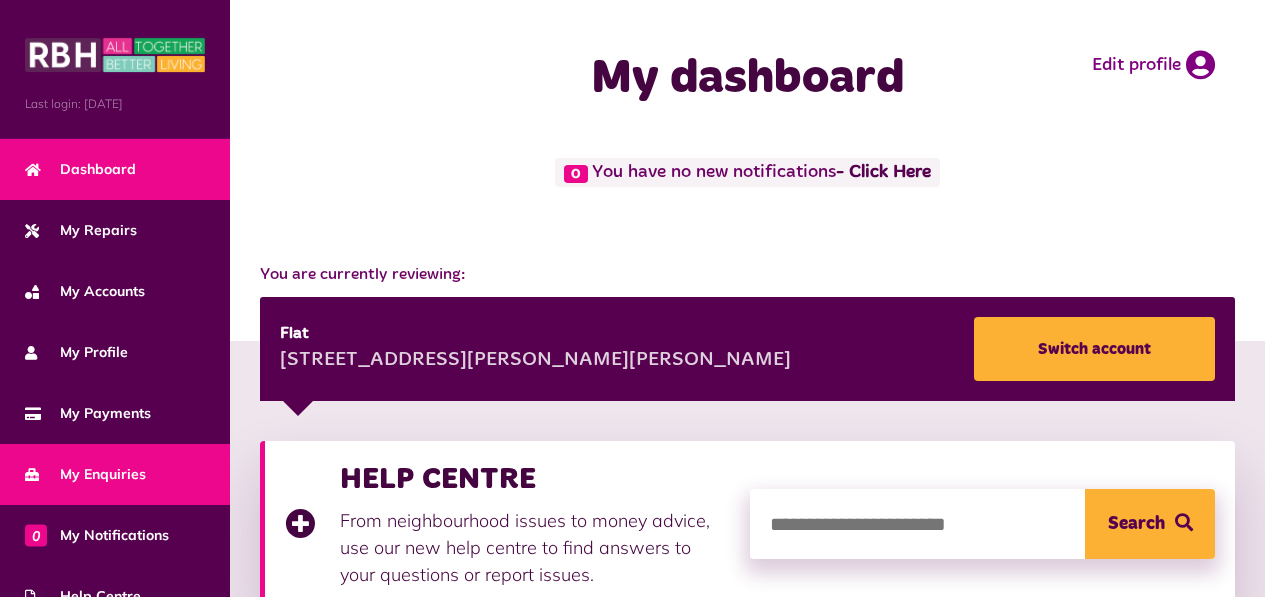 click on "My Enquiries" at bounding box center (85, 474) 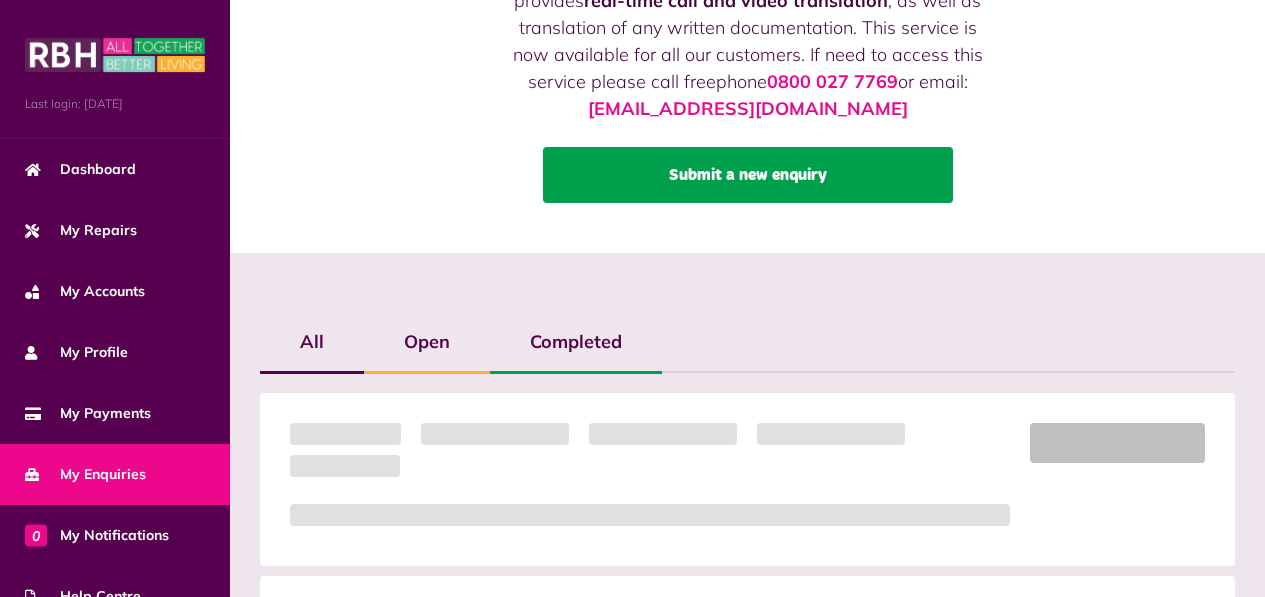 scroll, scrollTop: 333, scrollLeft: 0, axis: vertical 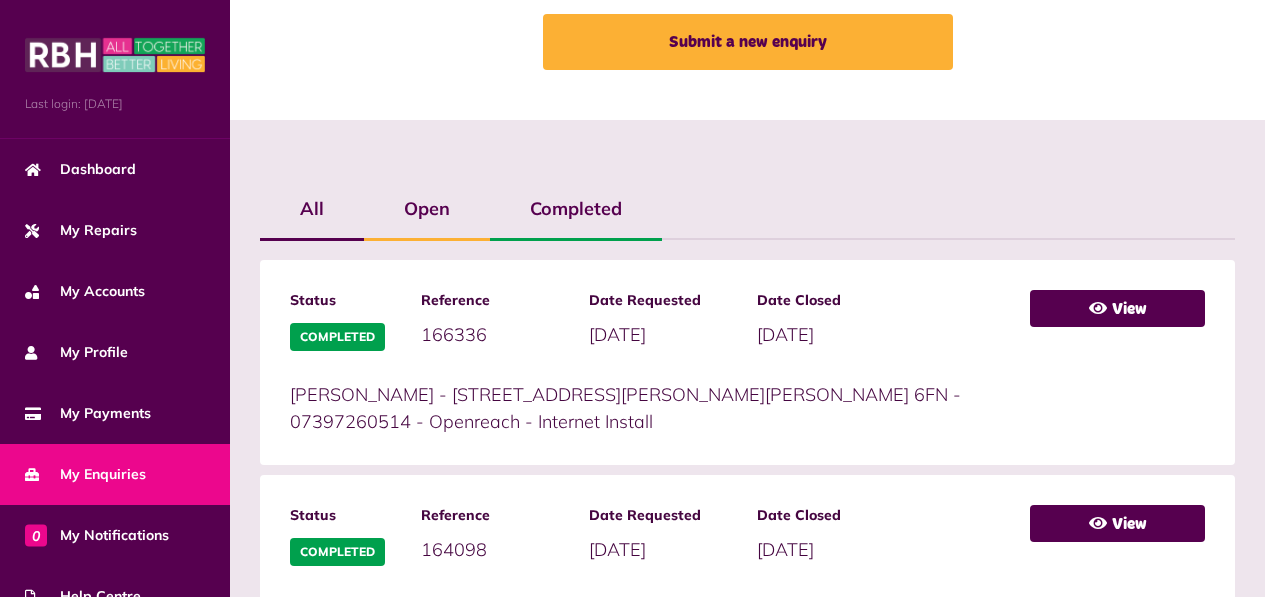click on "Open" at bounding box center (427, 209) 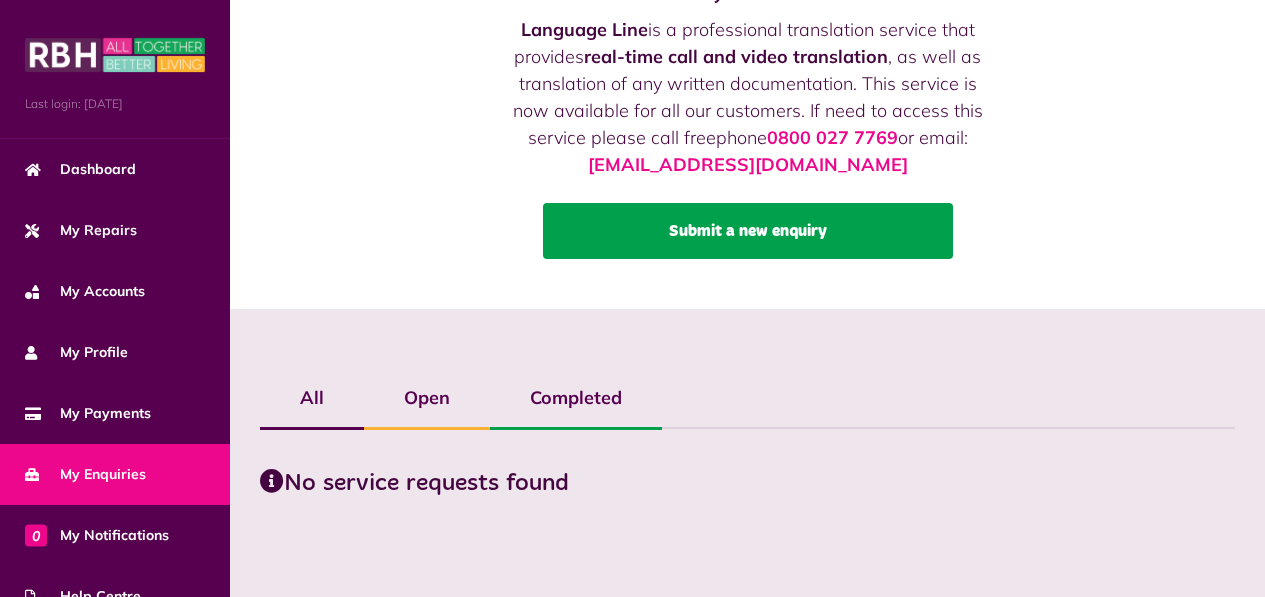 scroll, scrollTop: 0, scrollLeft: 0, axis: both 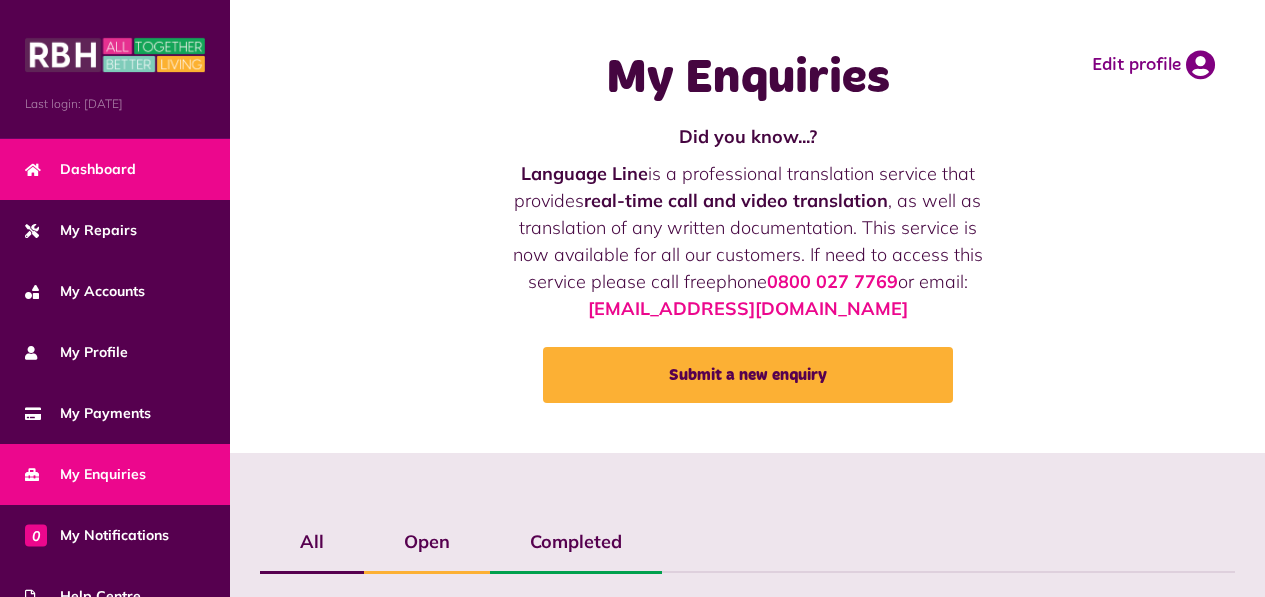 click on "Dashboard" at bounding box center [115, 169] 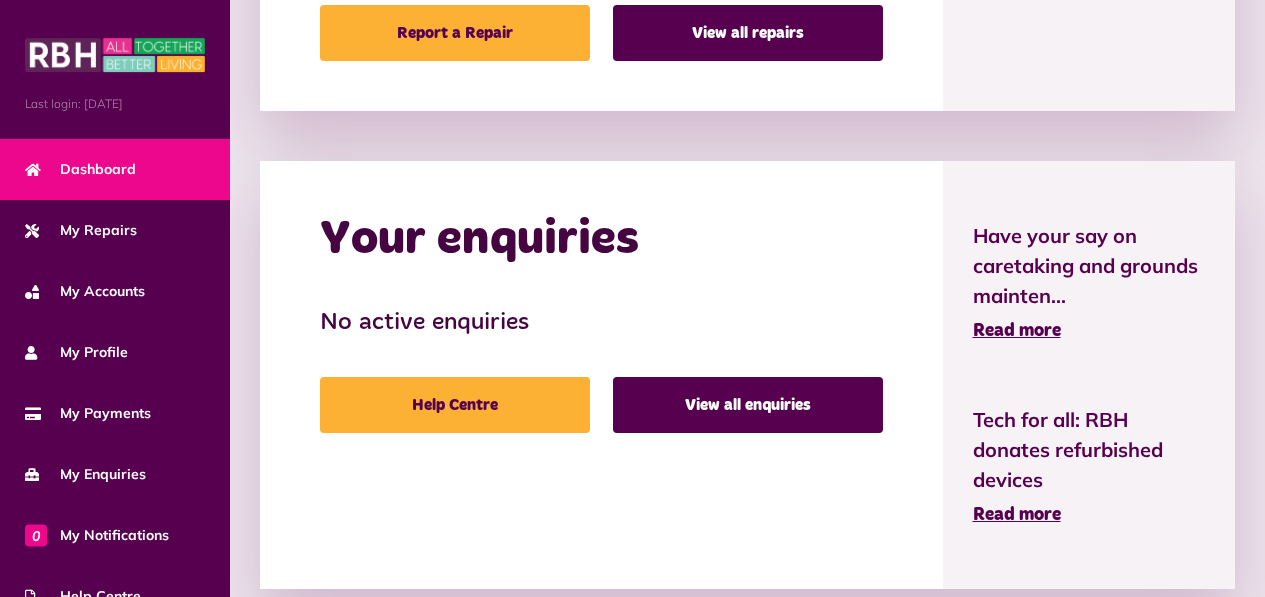 scroll, scrollTop: 1314, scrollLeft: 0, axis: vertical 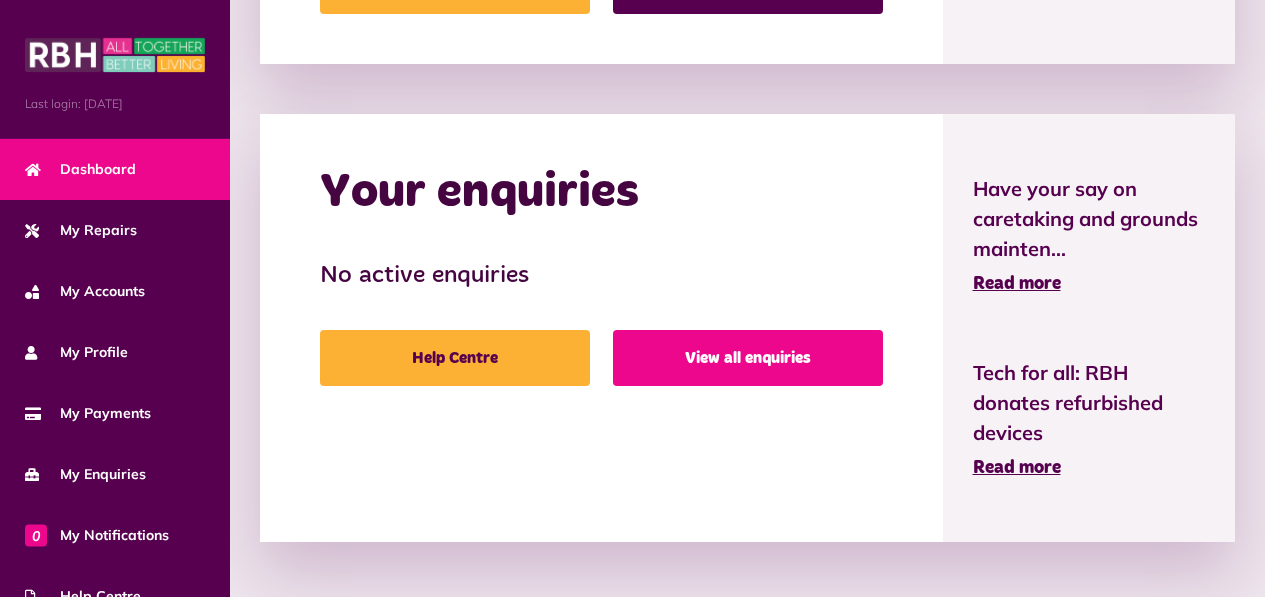 click on "View all enquiries" at bounding box center [748, 358] 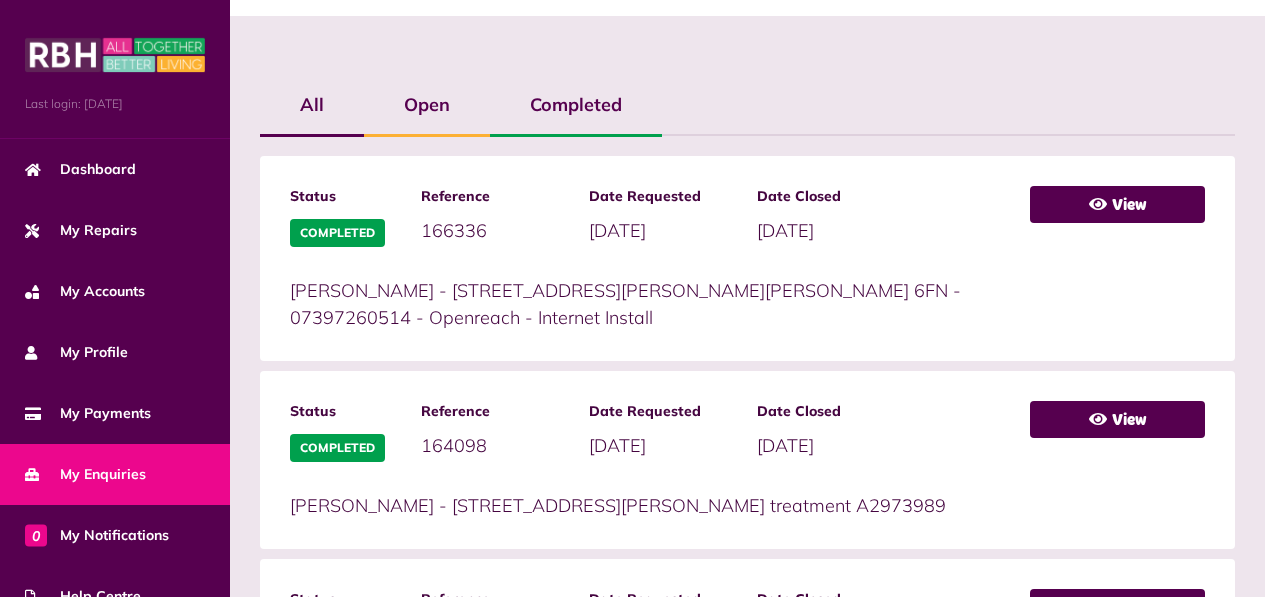 scroll, scrollTop: 370, scrollLeft: 0, axis: vertical 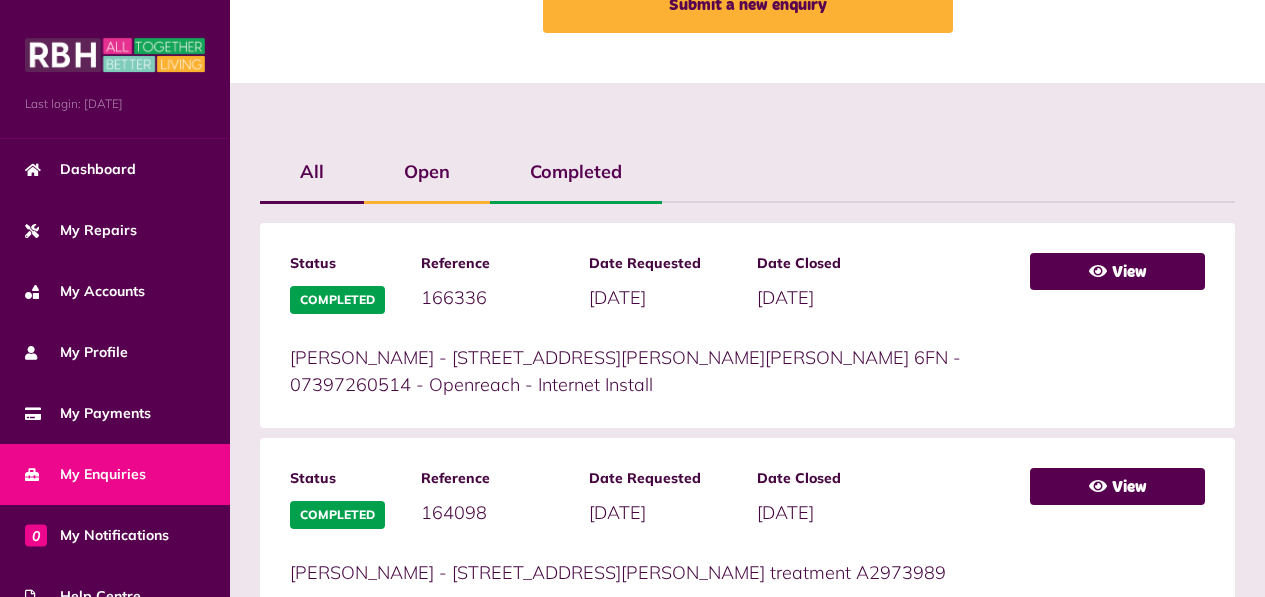 click on "Open" at bounding box center [427, 172] 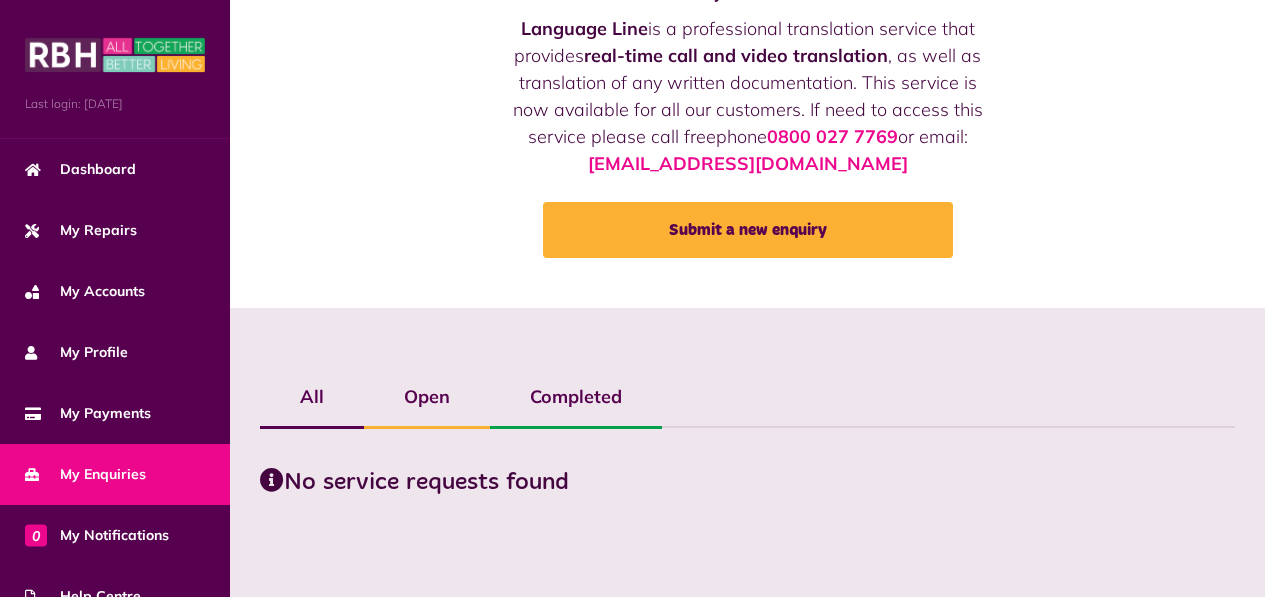 scroll, scrollTop: 144, scrollLeft: 0, axis: vertical 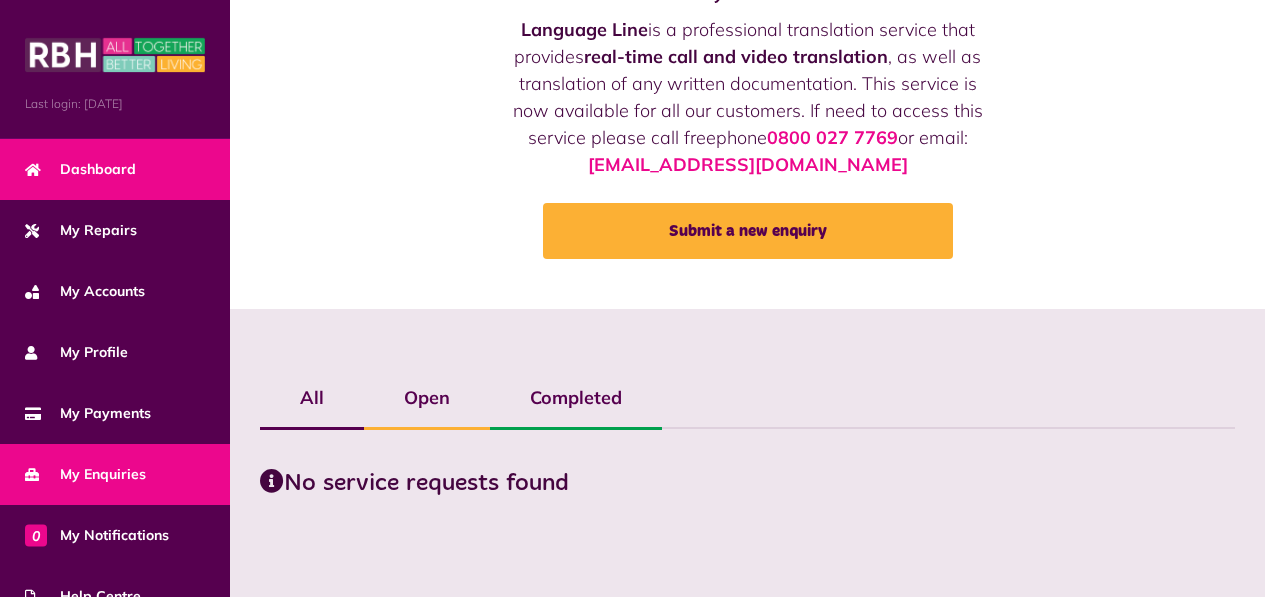 click on "Dashboard" at bounding box center [80, 169] 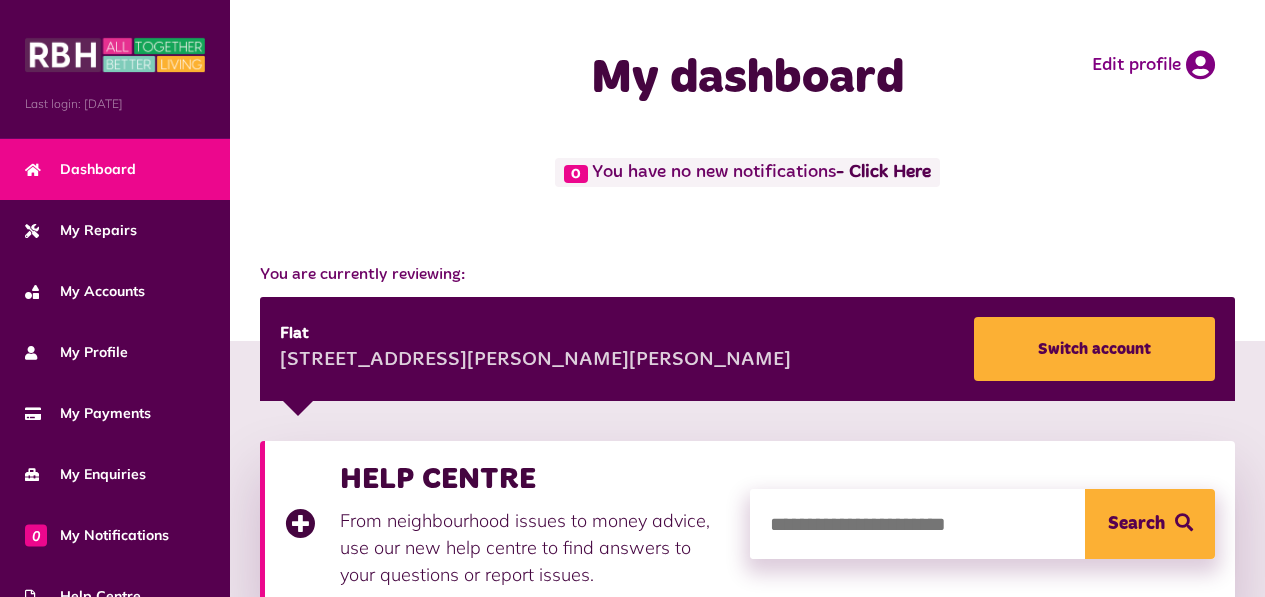 scroll, scrollTop: 0, scrollLeft: 0, axis: both 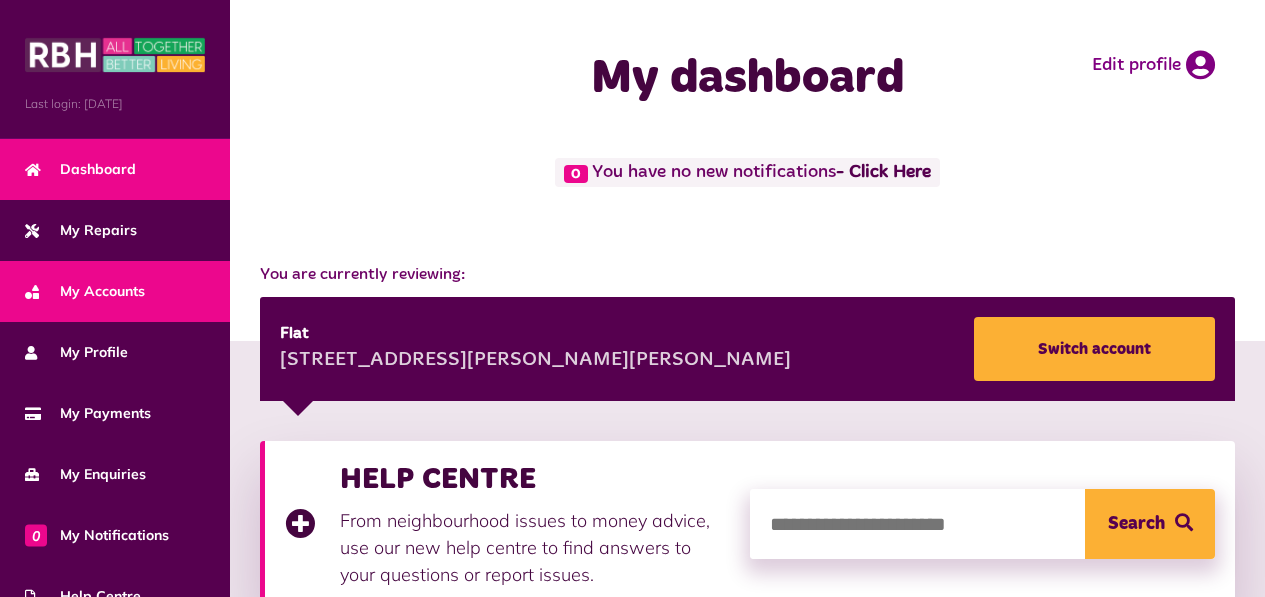 click on "My Accounts" at bounding box center (85, 291) 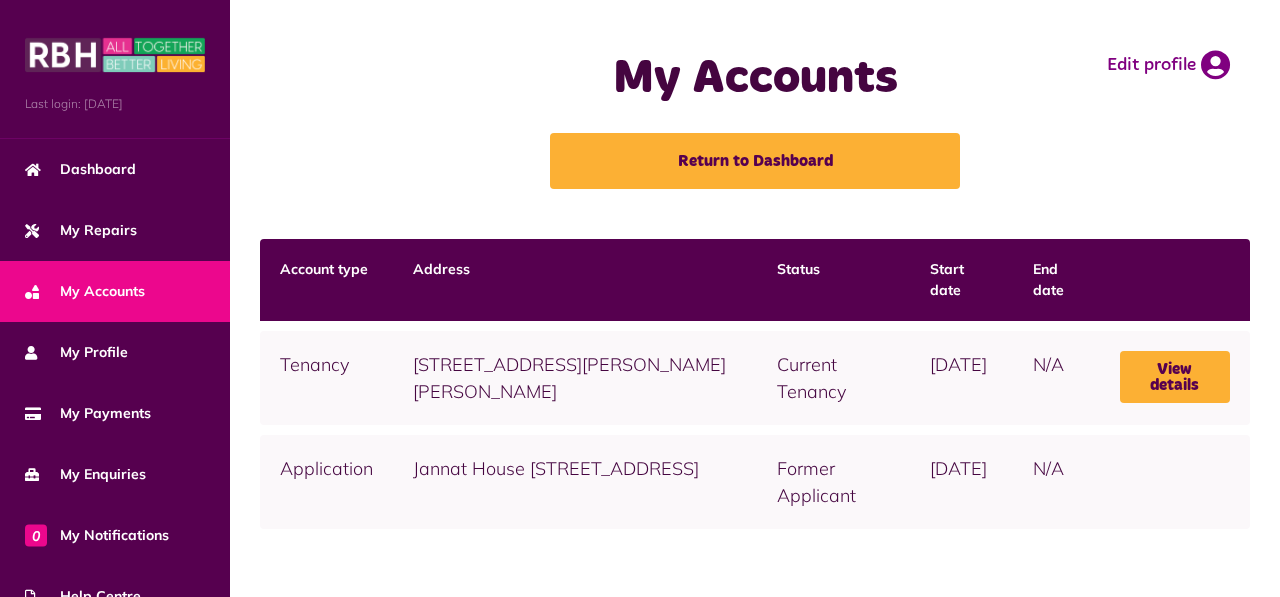 scroll, scrollTop: 0, scrollLeft: 0, axis: both 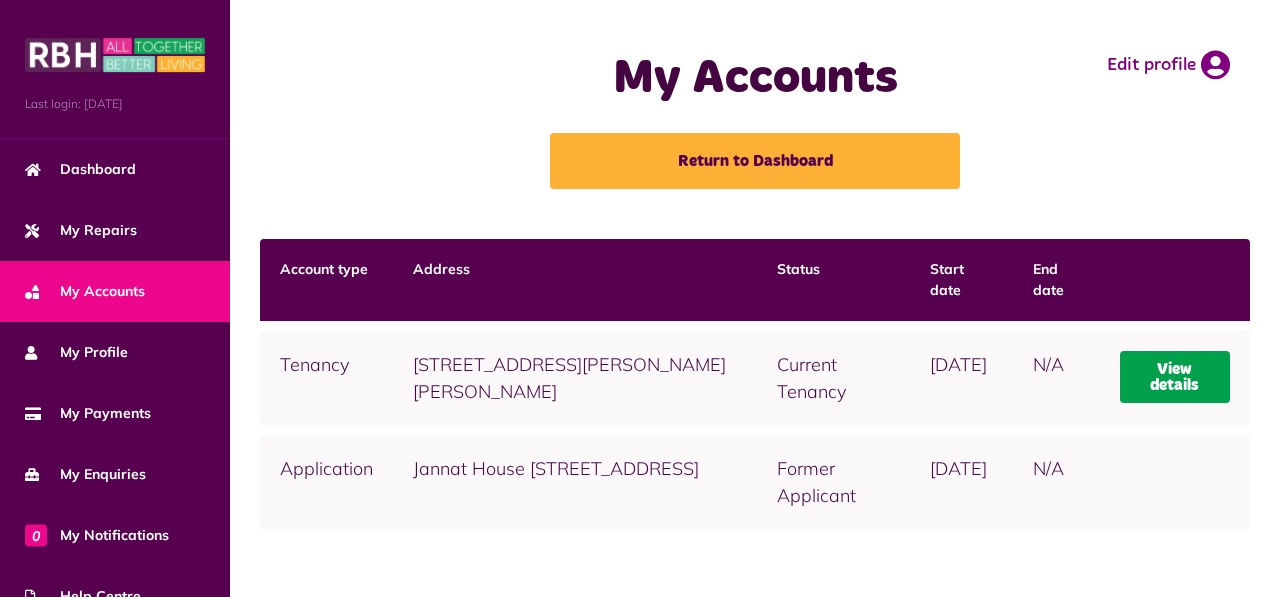 click on "View details" at bounding box center [1175, 377] 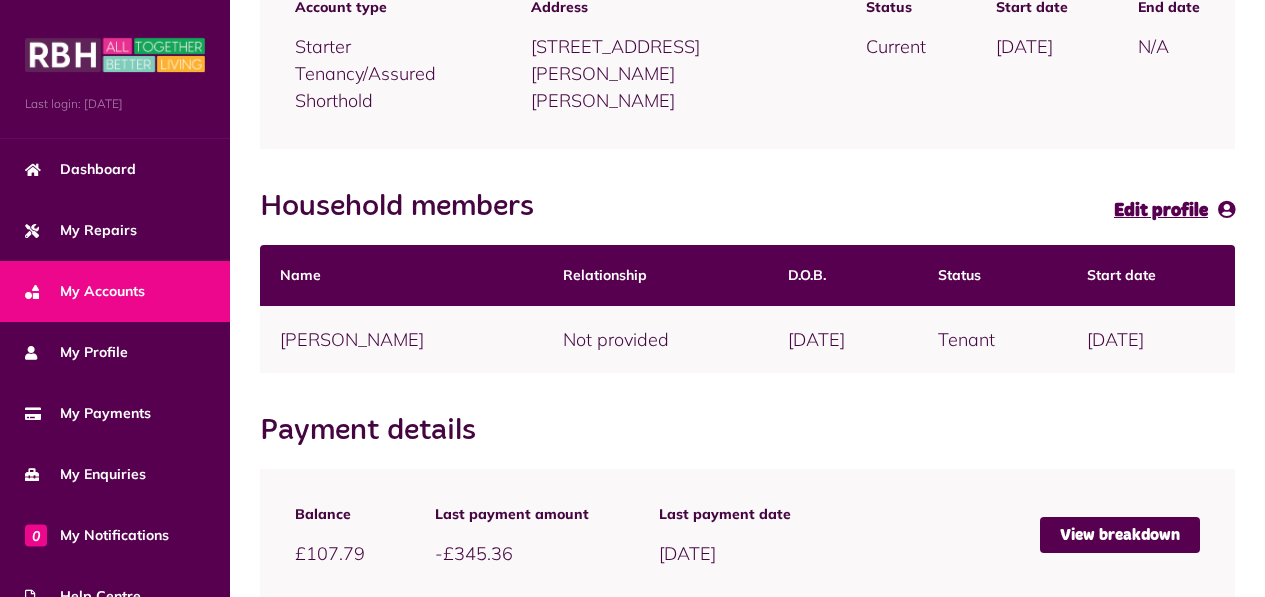 scroll, scrollTop: 464, scrollLeft: 0, axis: vertical 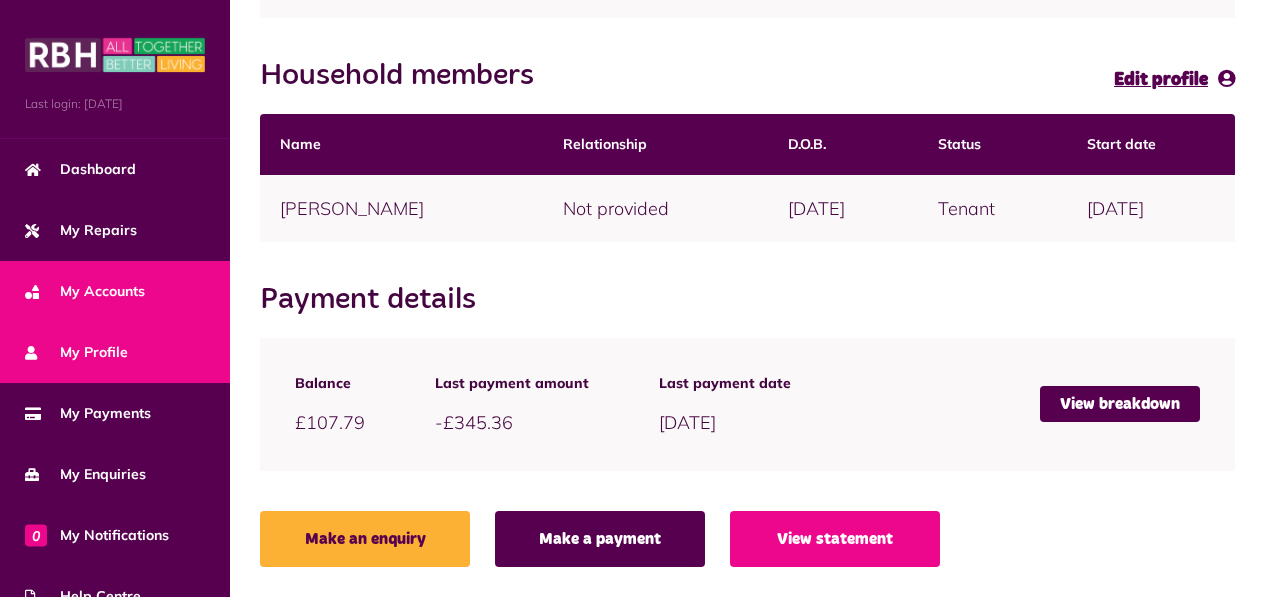 click on "My Profile" at bounding box center [76, 352] 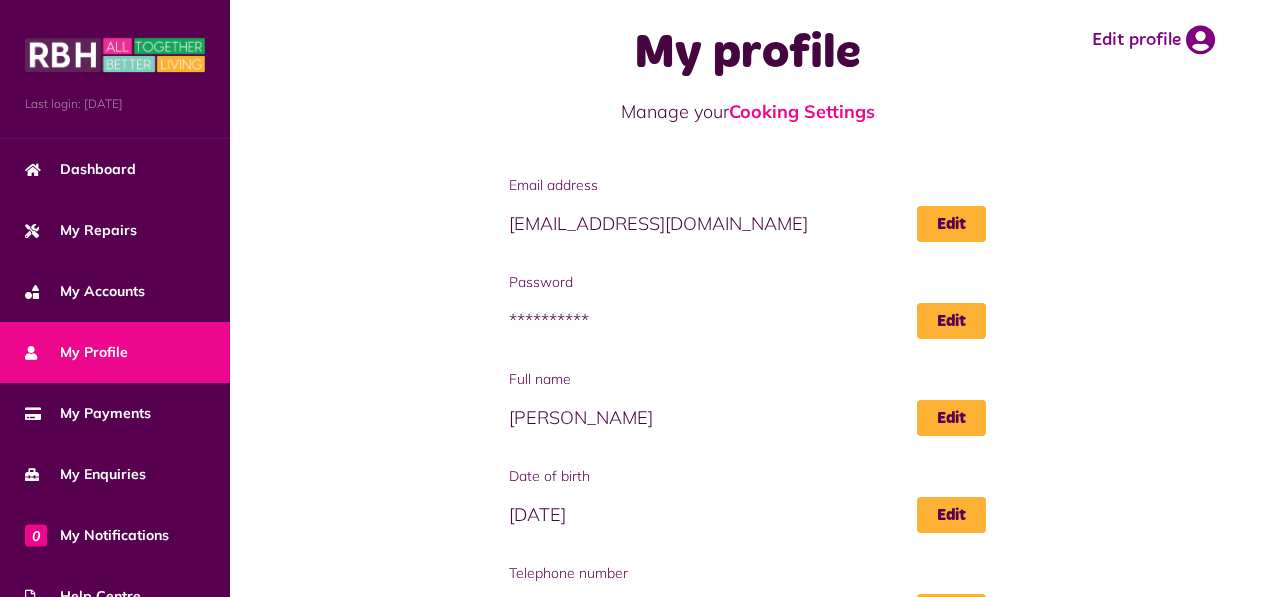 scroll, scrollTop: 0, scrollLeft: 0, axis: both 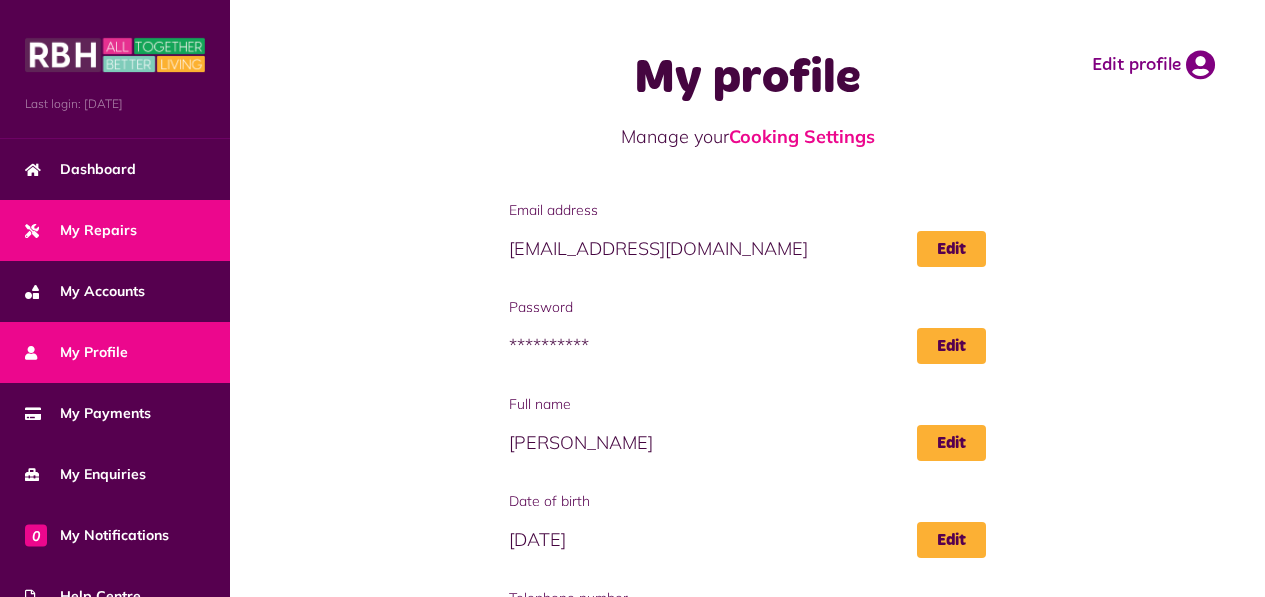 click on "My Repairs" at bounding box center (81, 230) 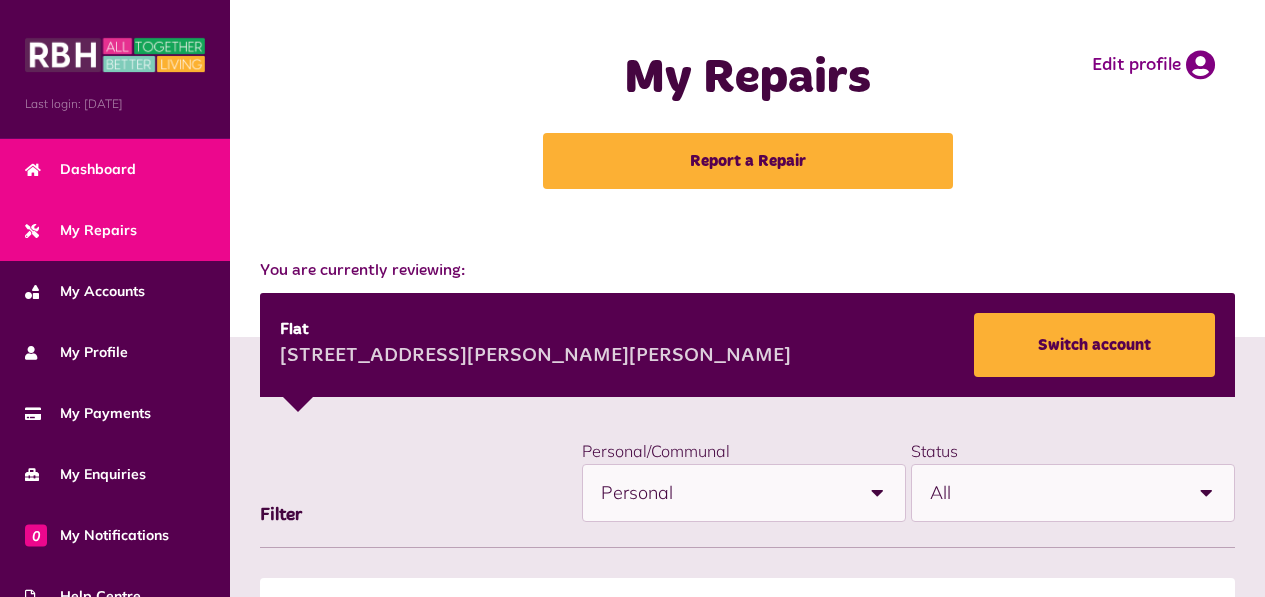 scroll, scrollTop: 0, scrollLeft: 0, axis: both 